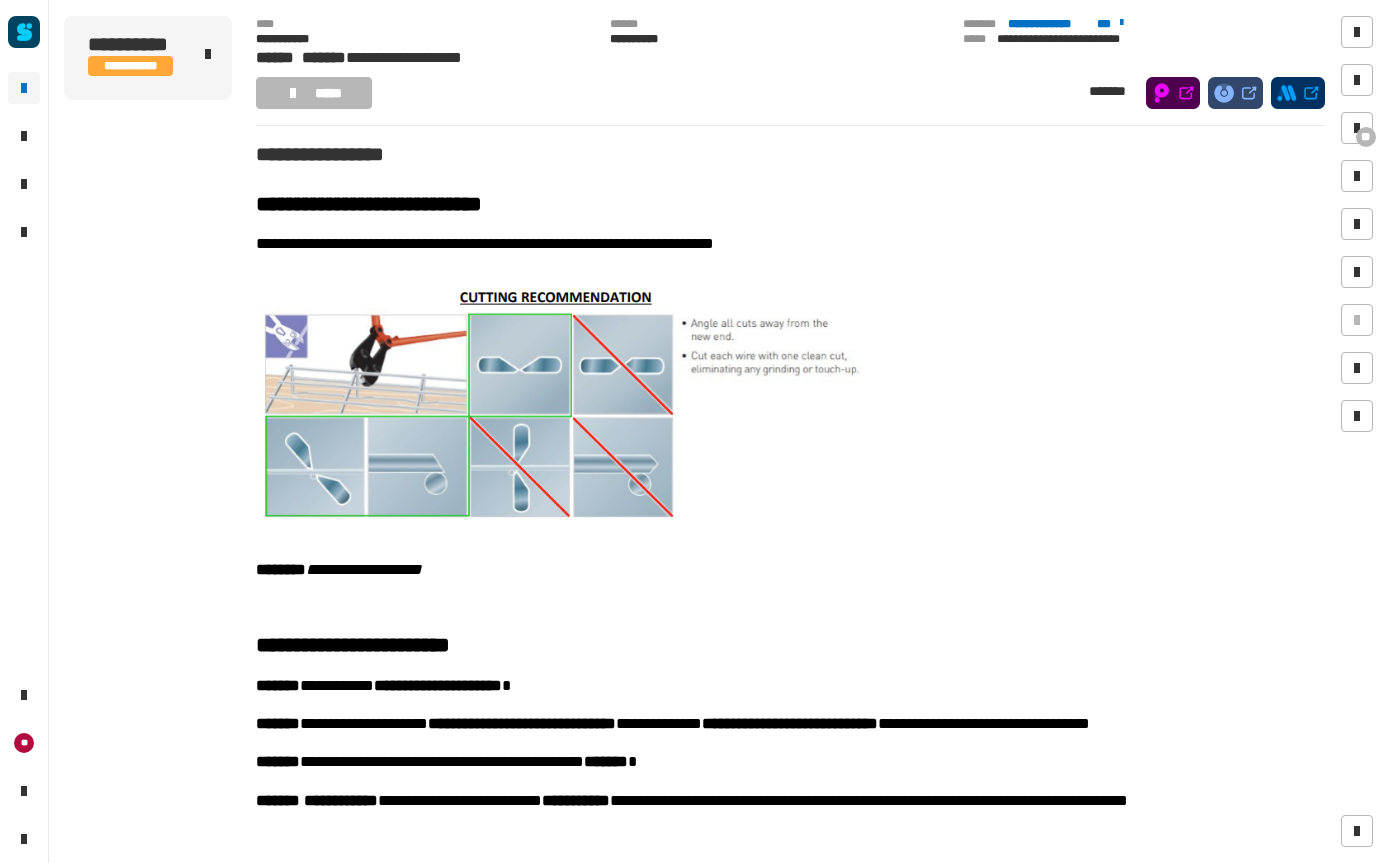 scroll, scrollTop: 0, scrollLeft: 0, axis: both 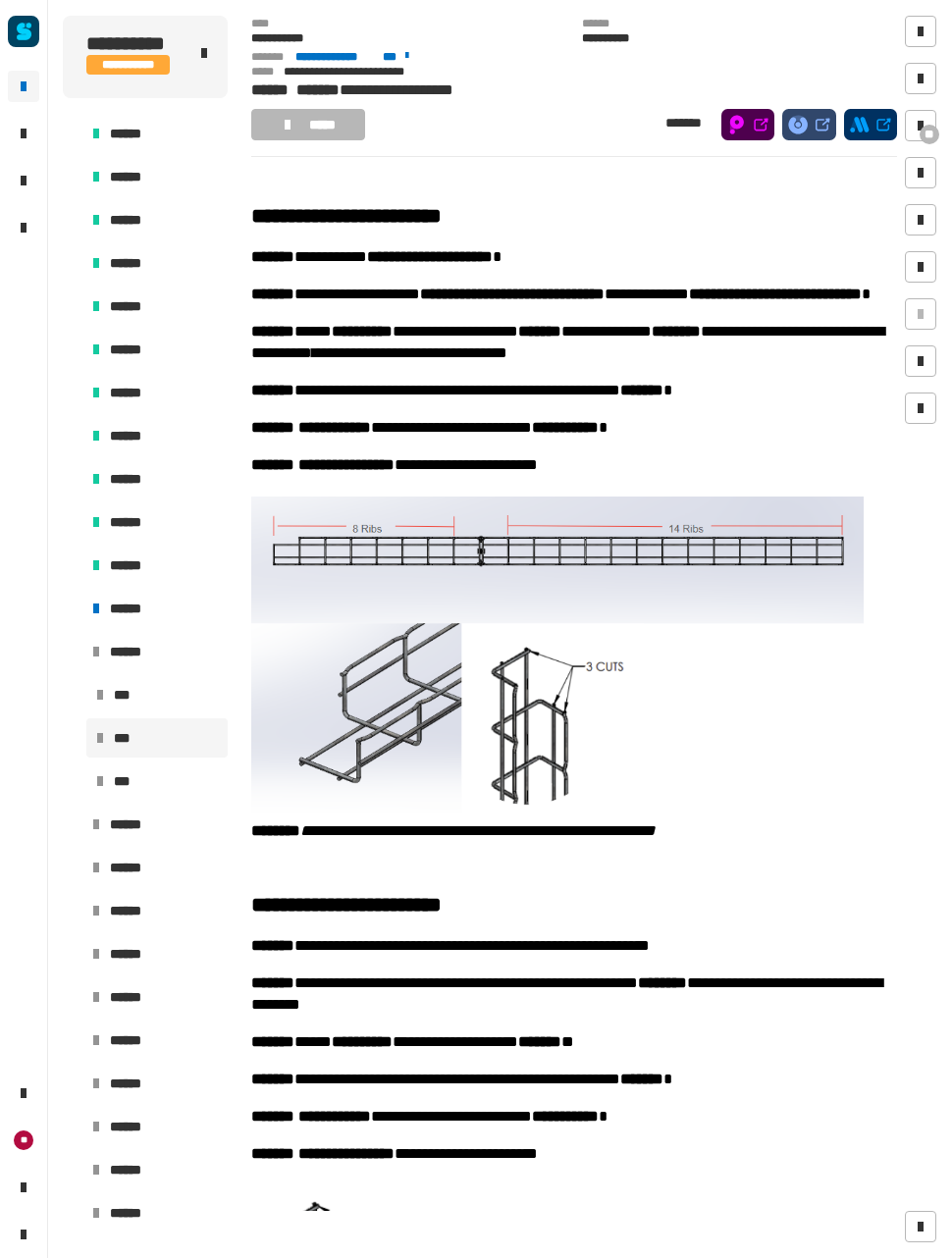click on "******" at bounding box center [155, 652] 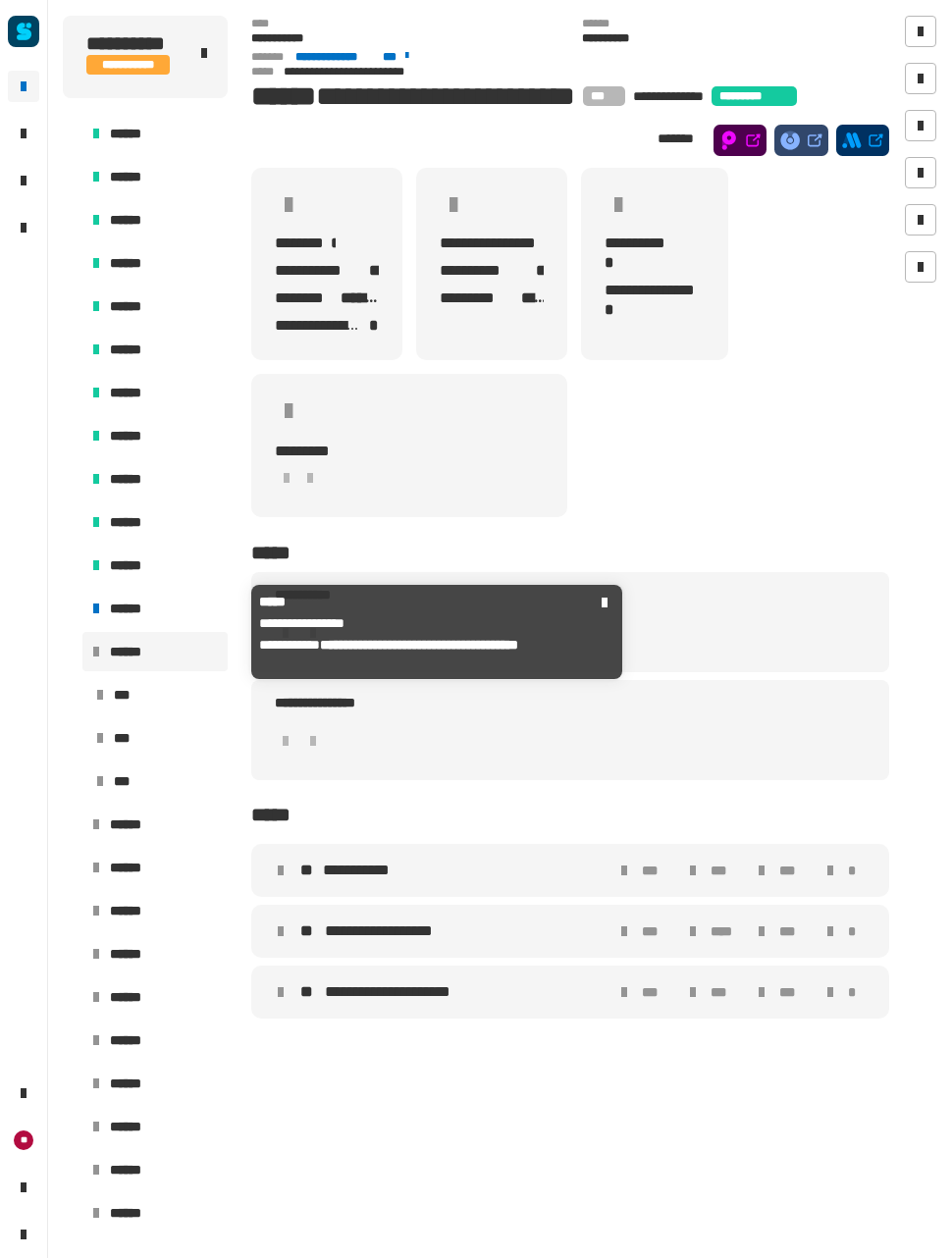 click on "******" at bounding box center (133, 608) 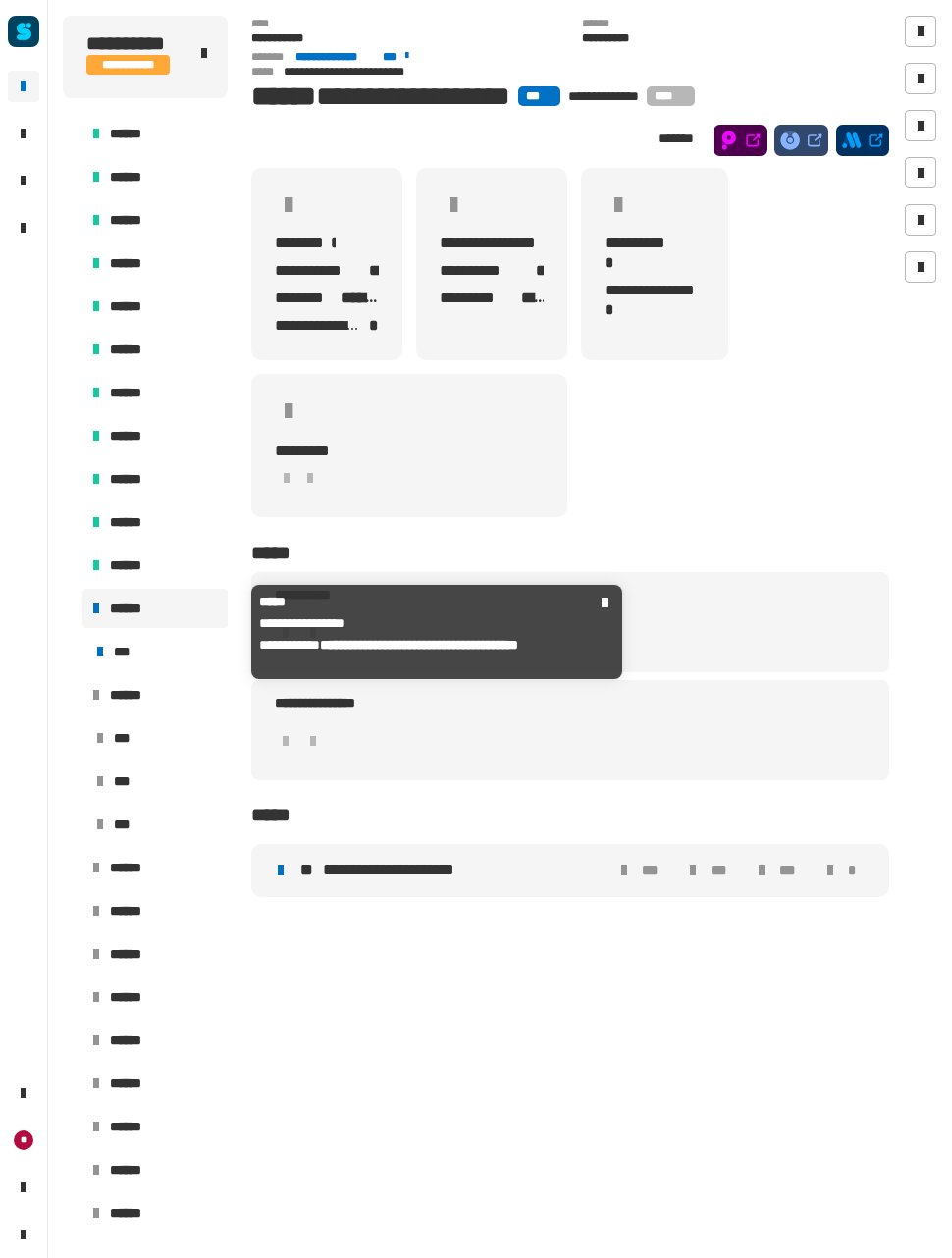 click 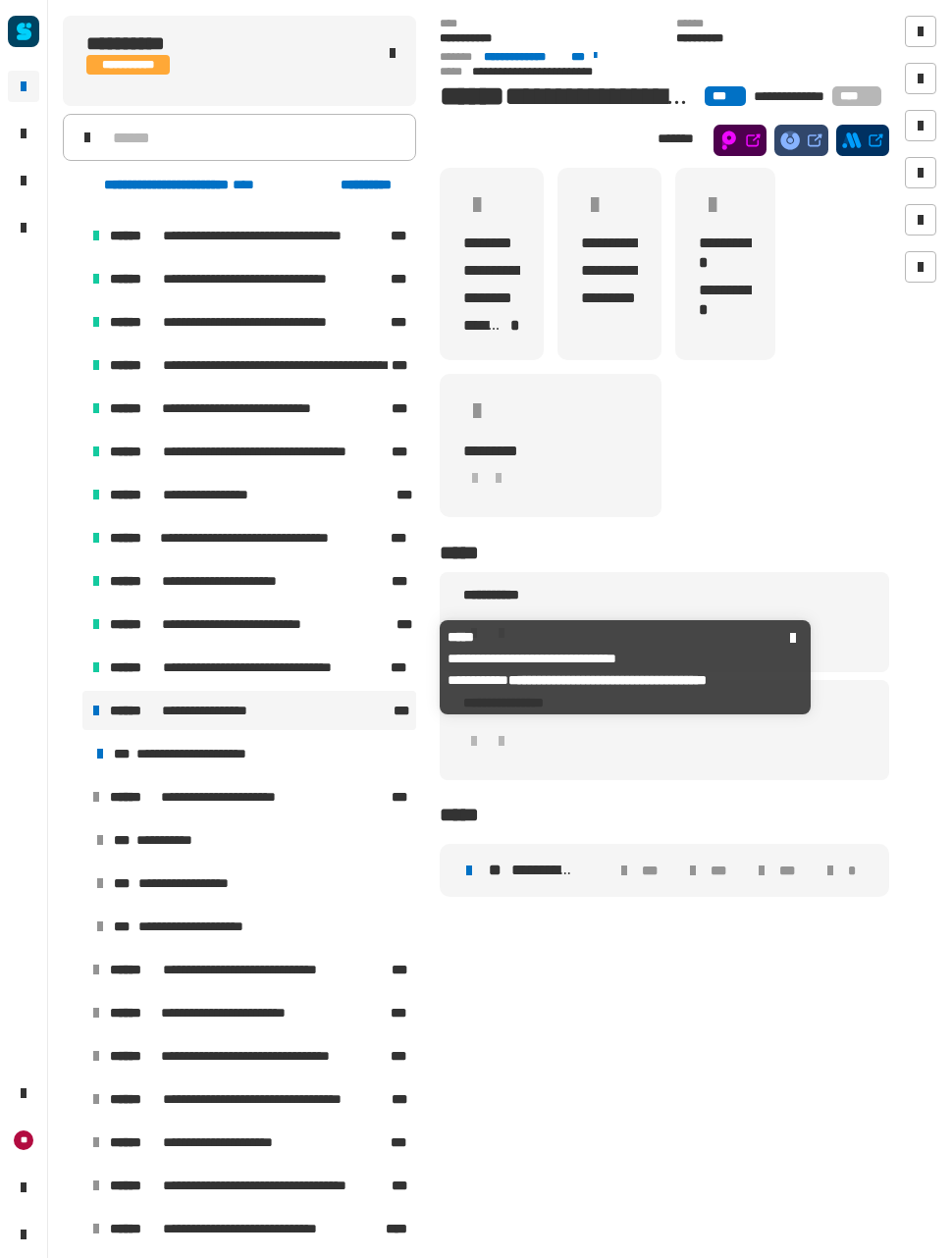 click on "**********" at bounding box center (287, 667) 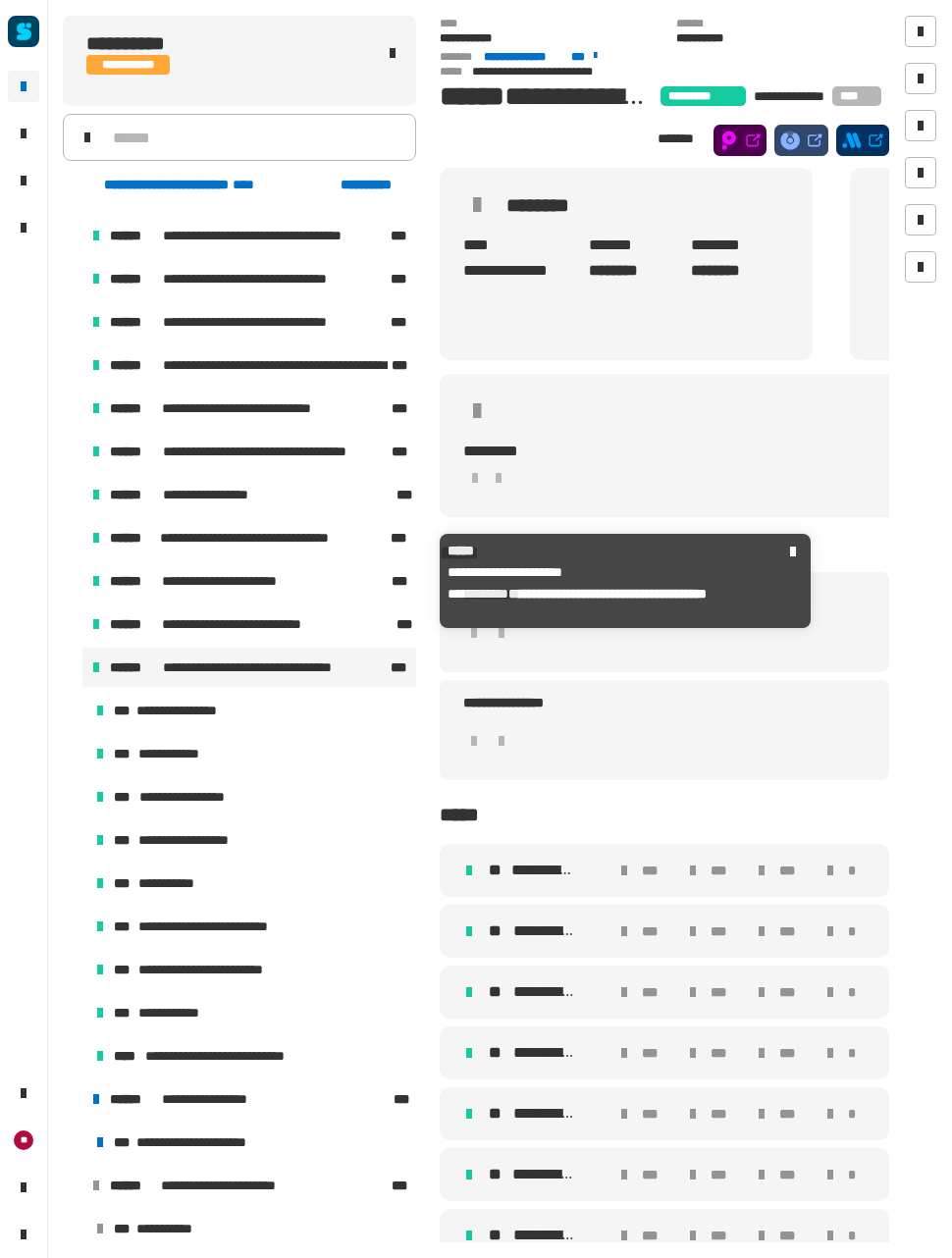 click on "**********" at bounding box center (238, 581) 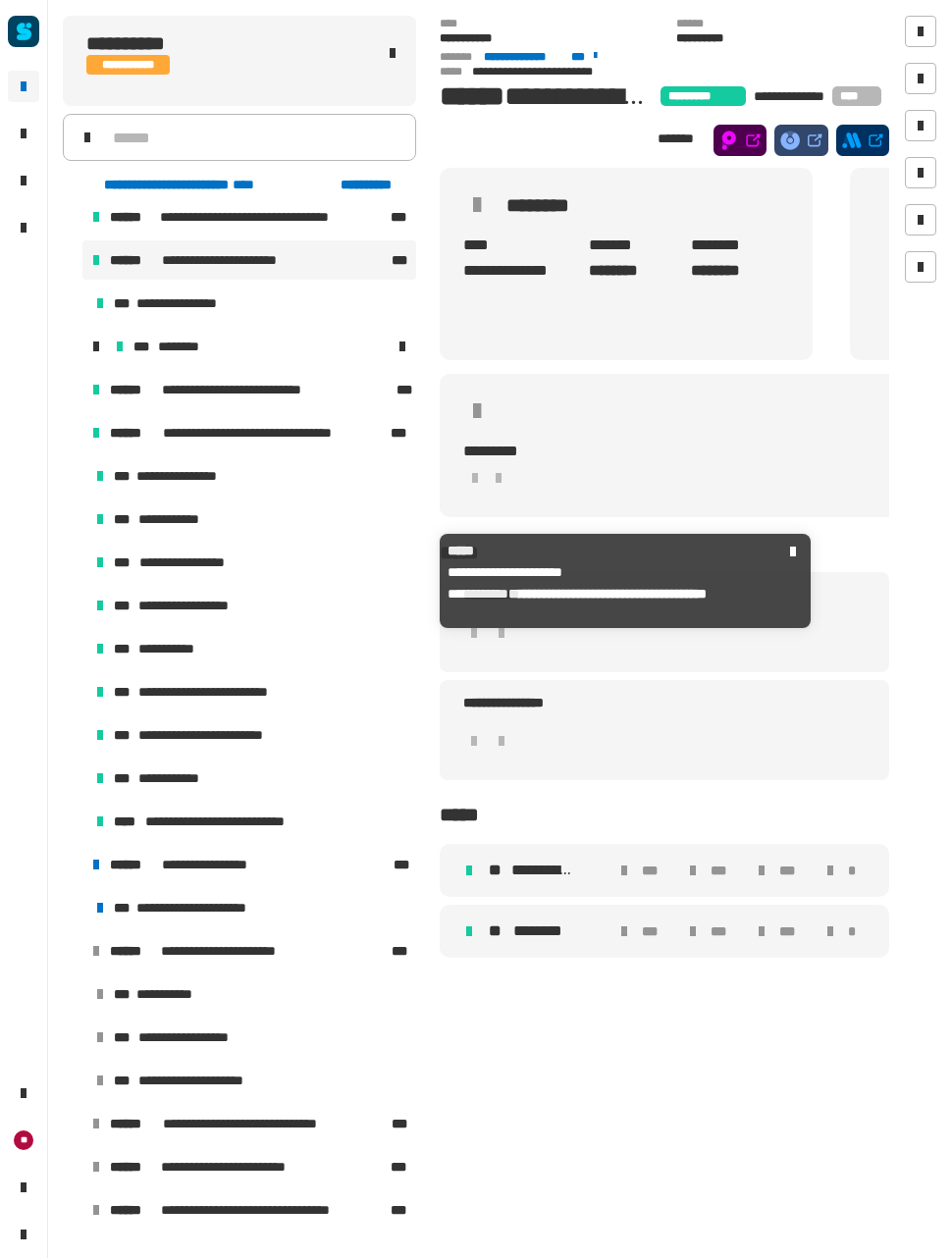 scroll, scrollTop: 1820, scrollLeft: 0, axis: vertical 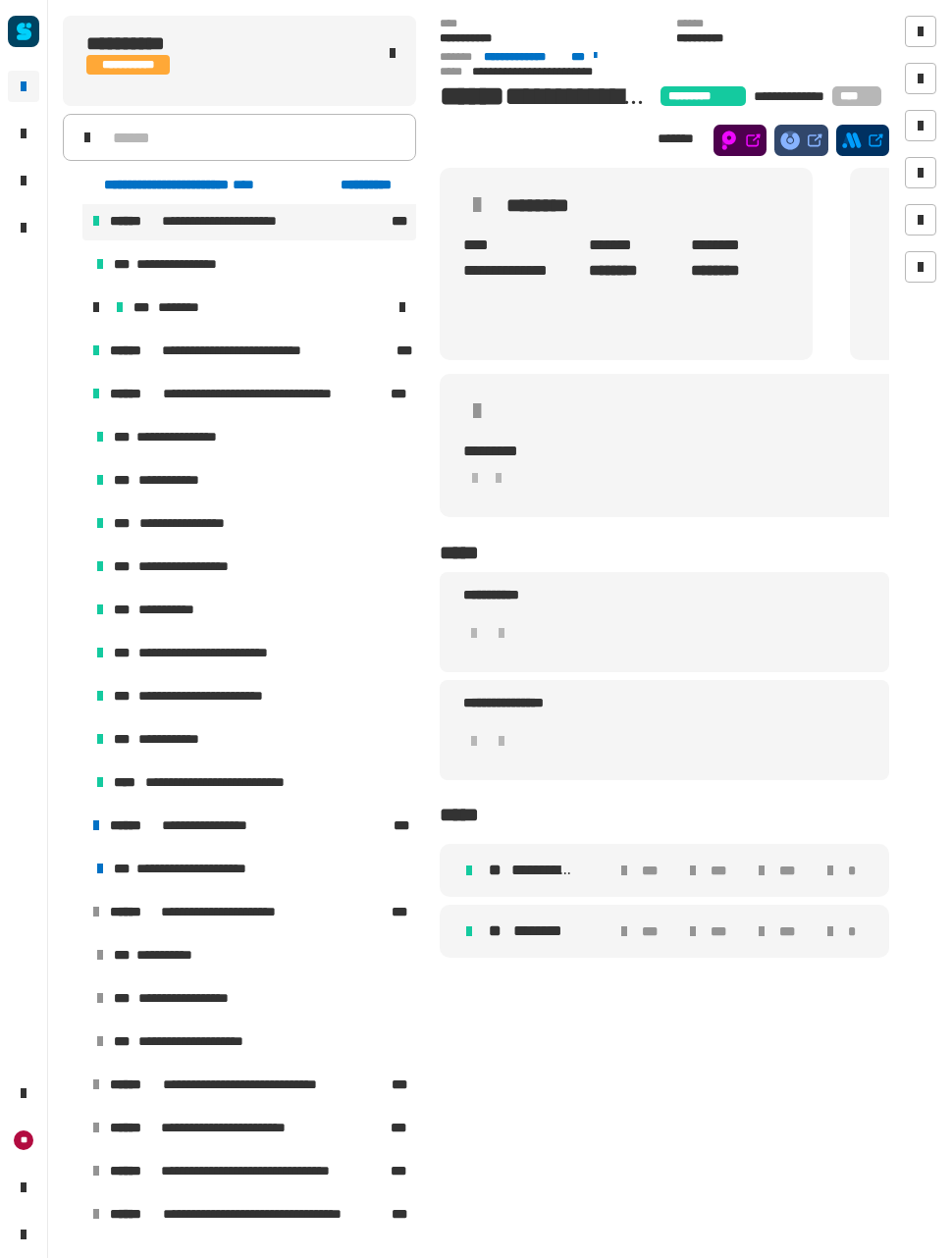 click at bounding box center (73, 825) 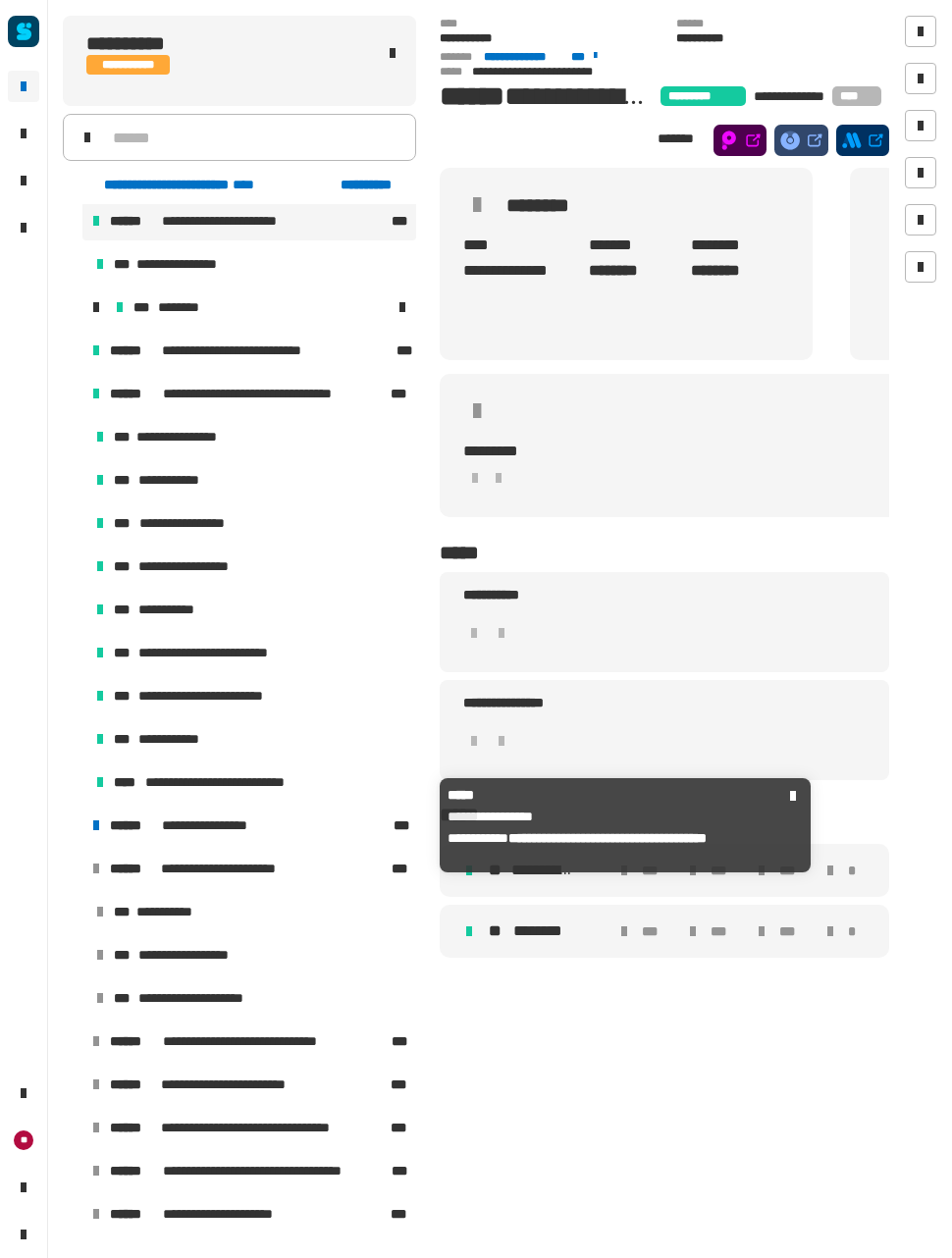 click on "**********" at bounding box center (215, 825) 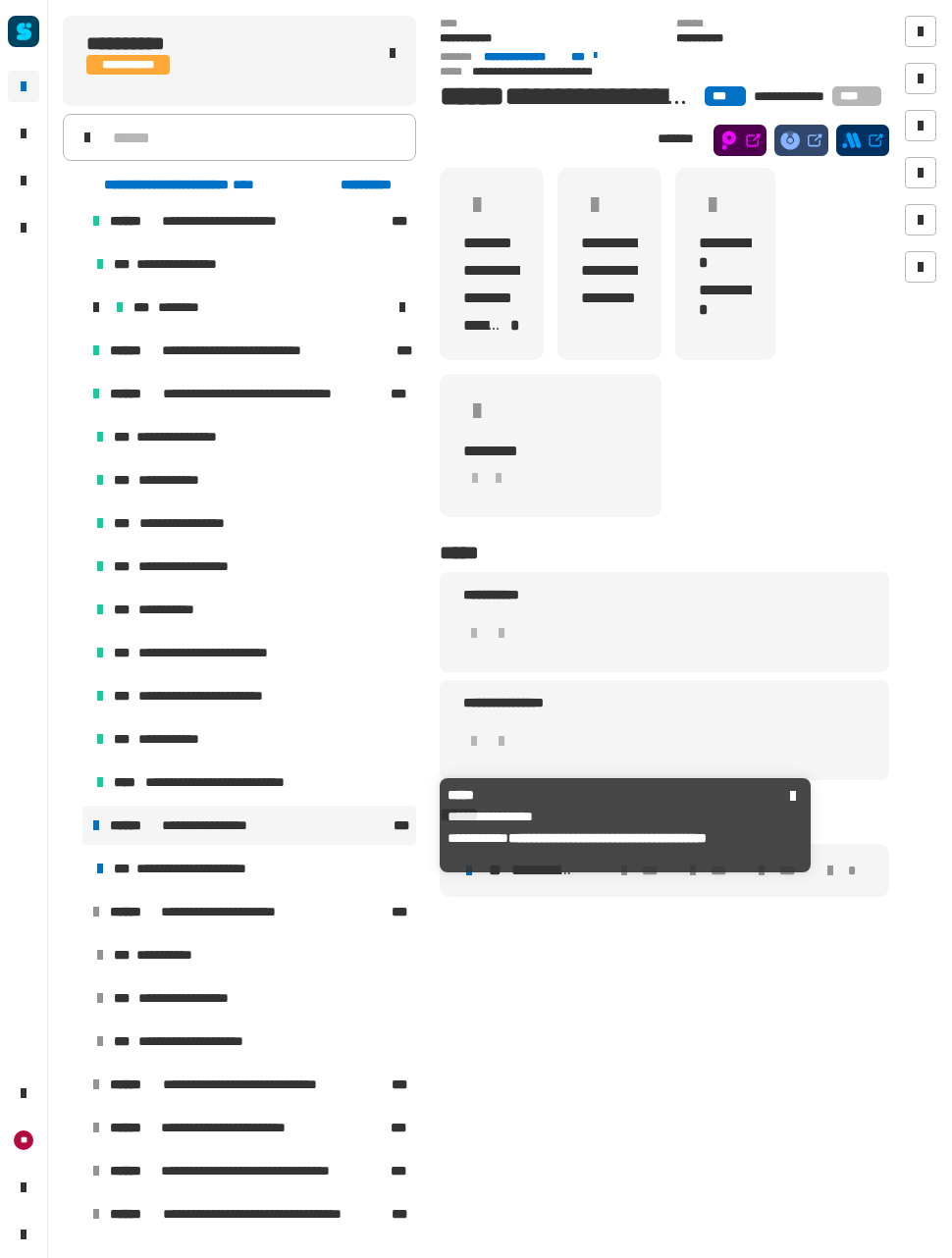 click on "**********" at bounding box center (202, 868) 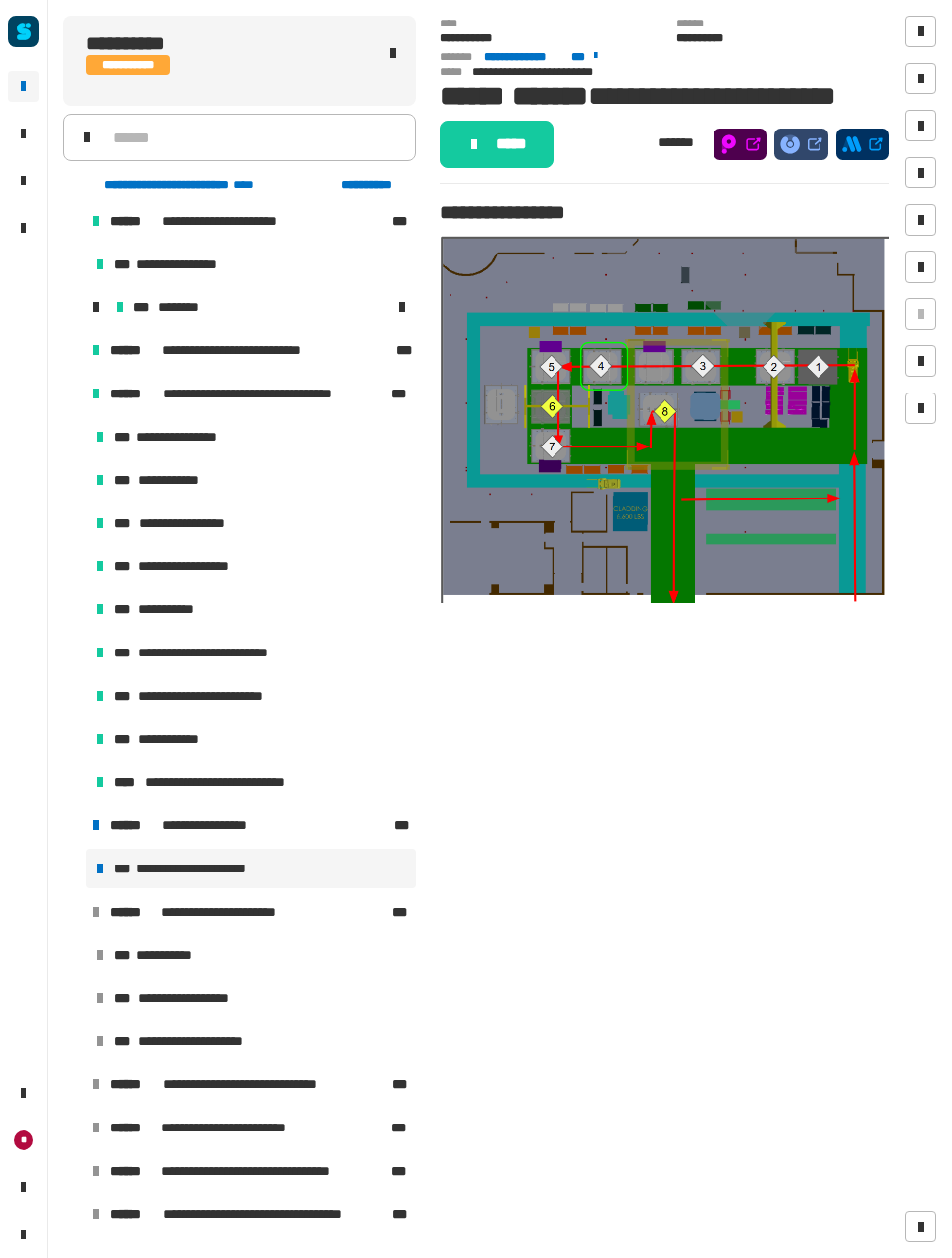 click 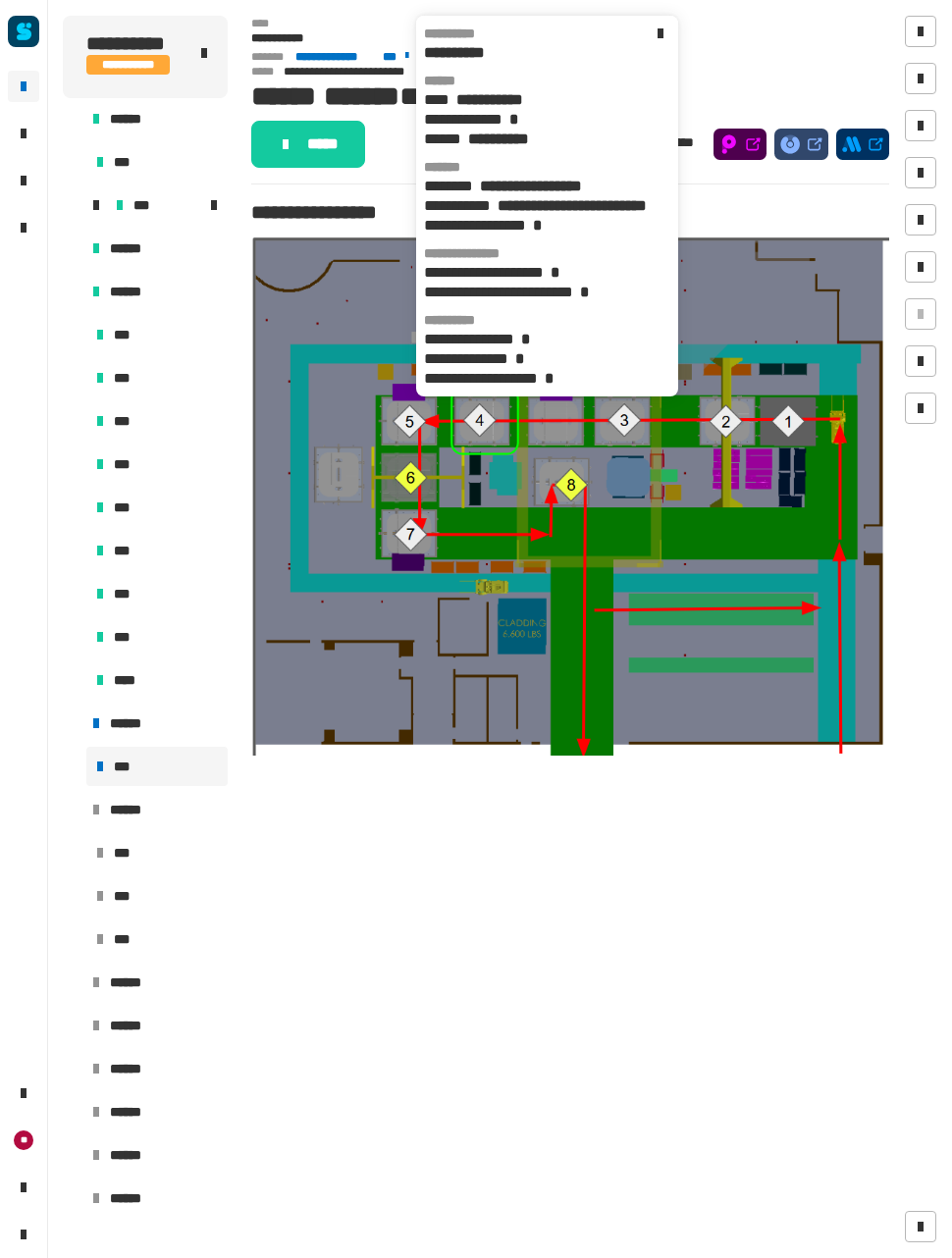 click 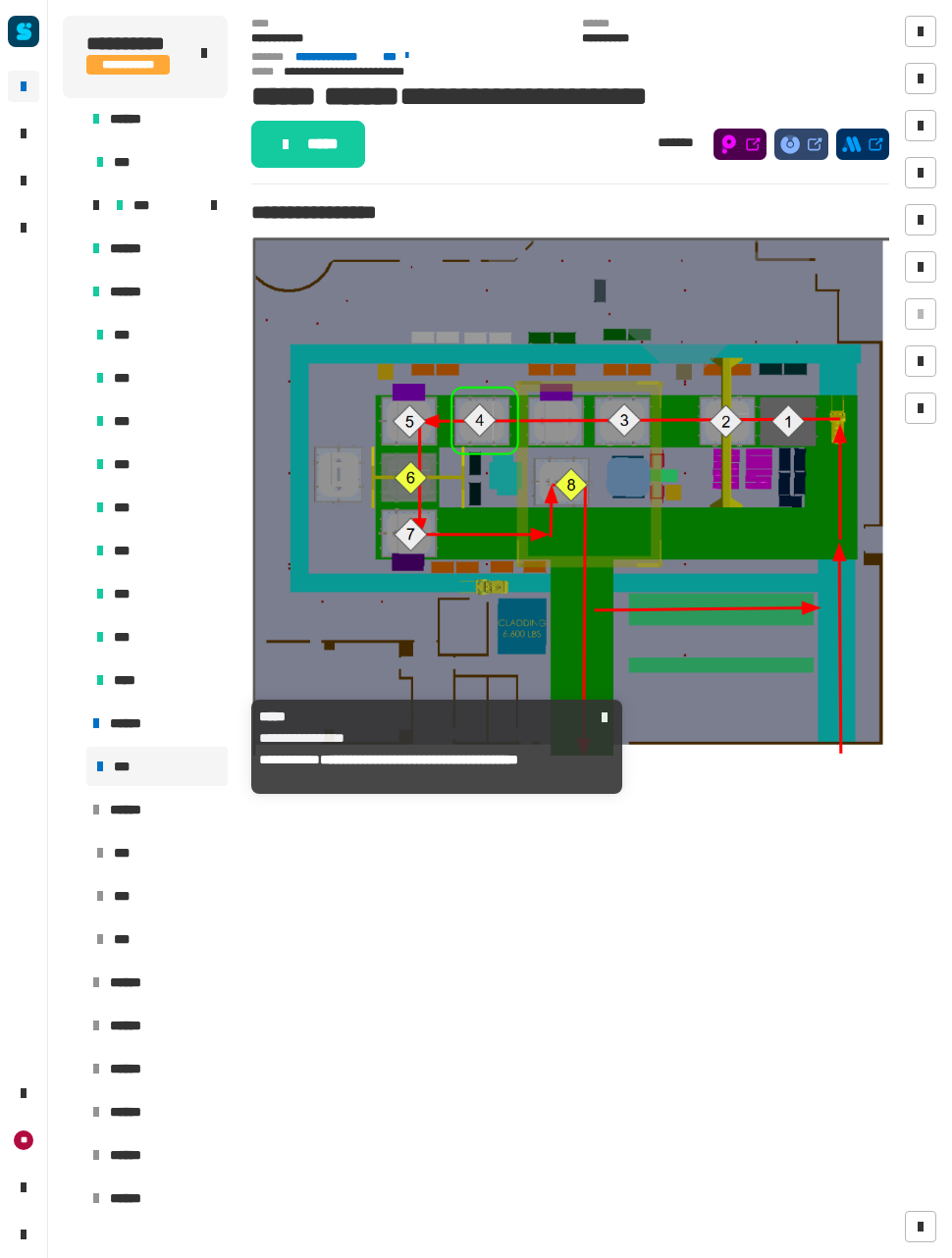 click on "******" at bounding box center (133, 723) 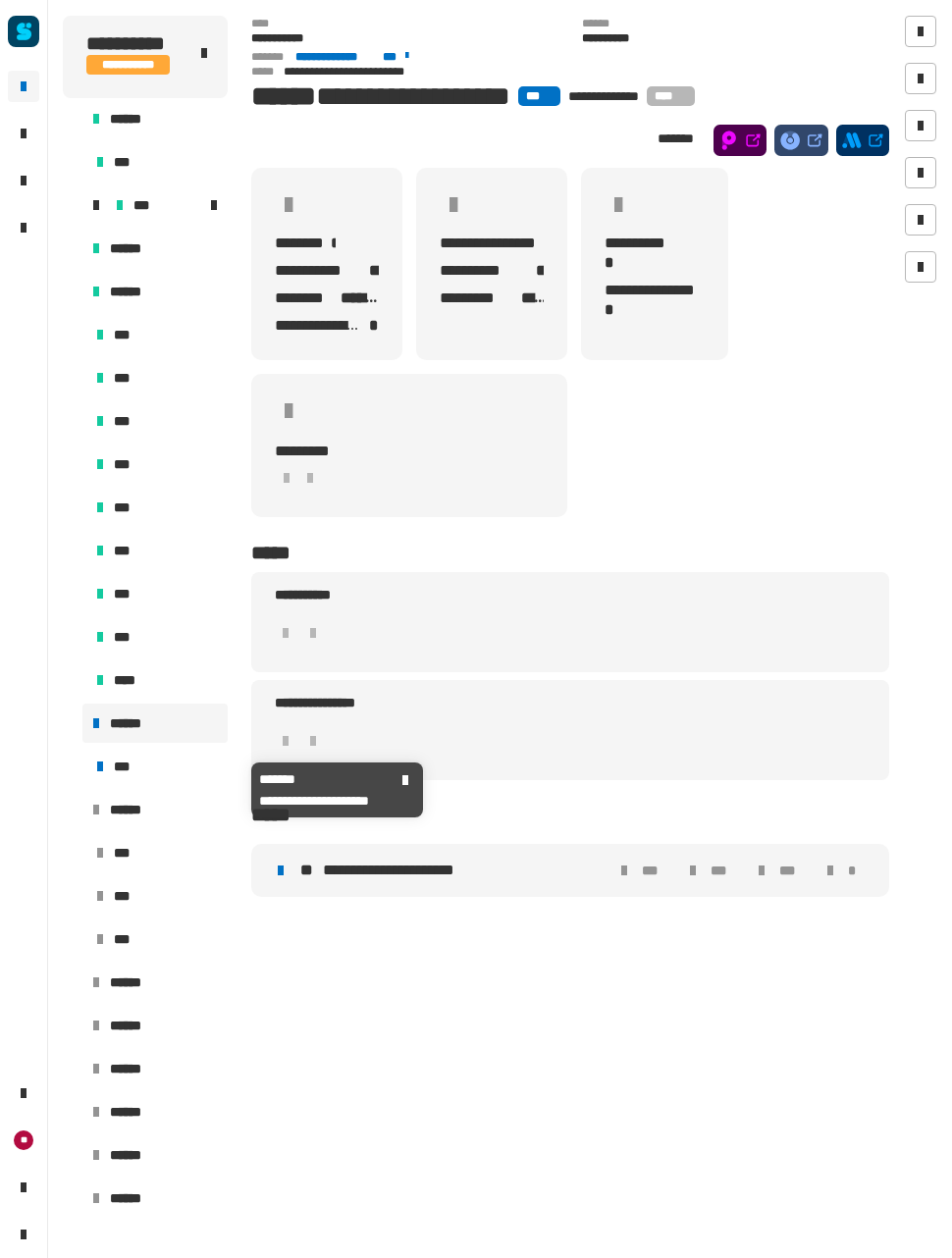 click on "***" at bounding box center [157, 766] 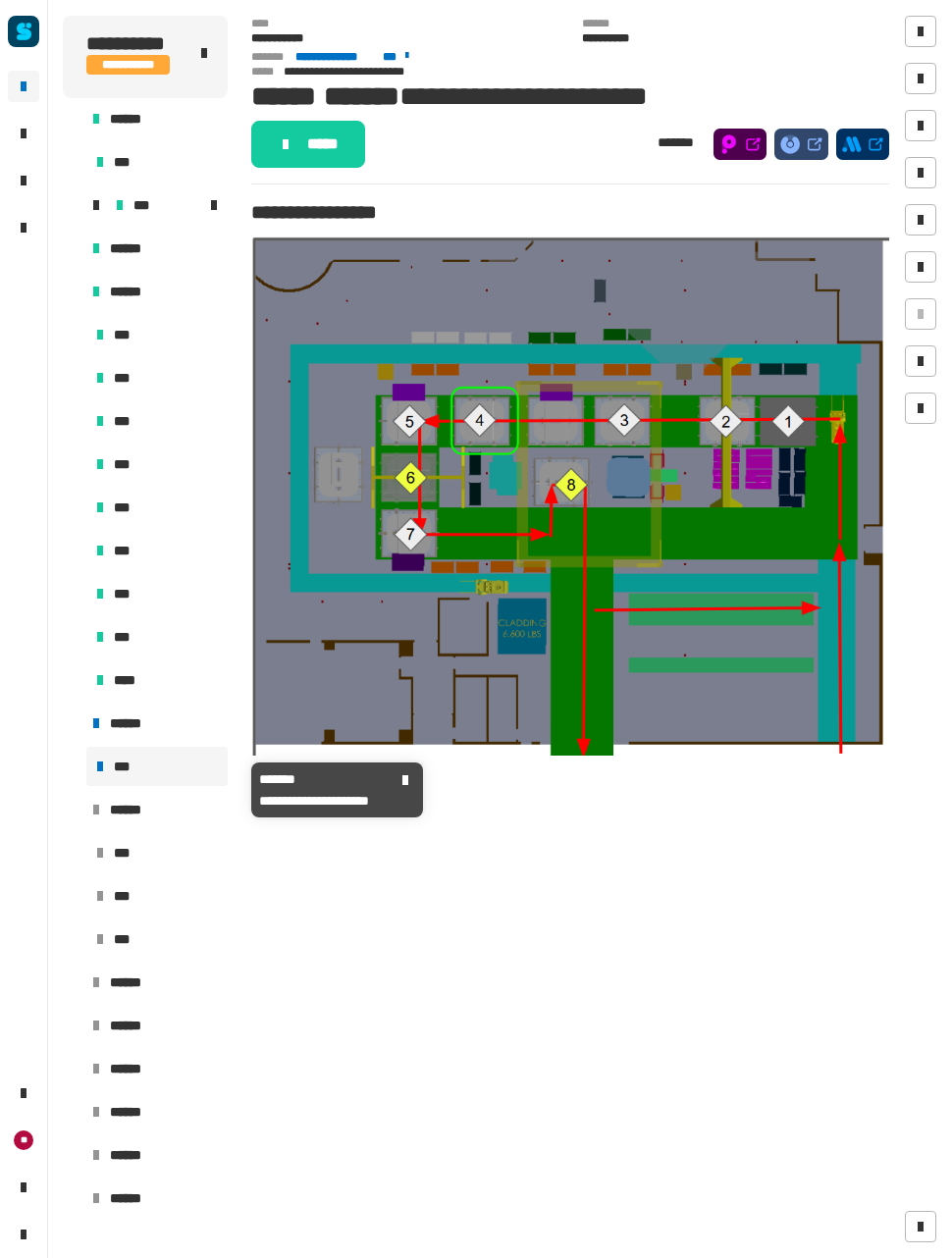 click on "*****" 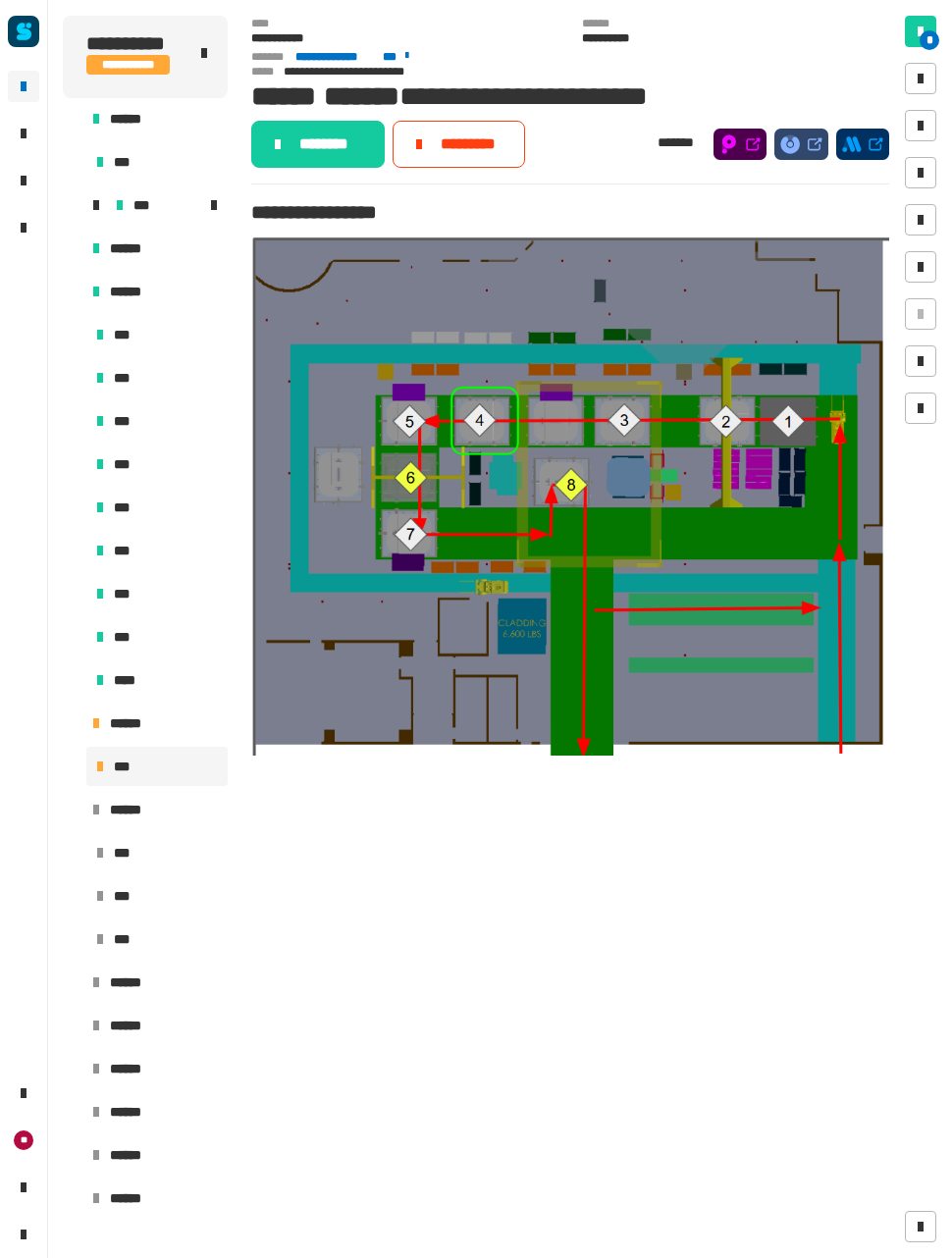 click on "********" 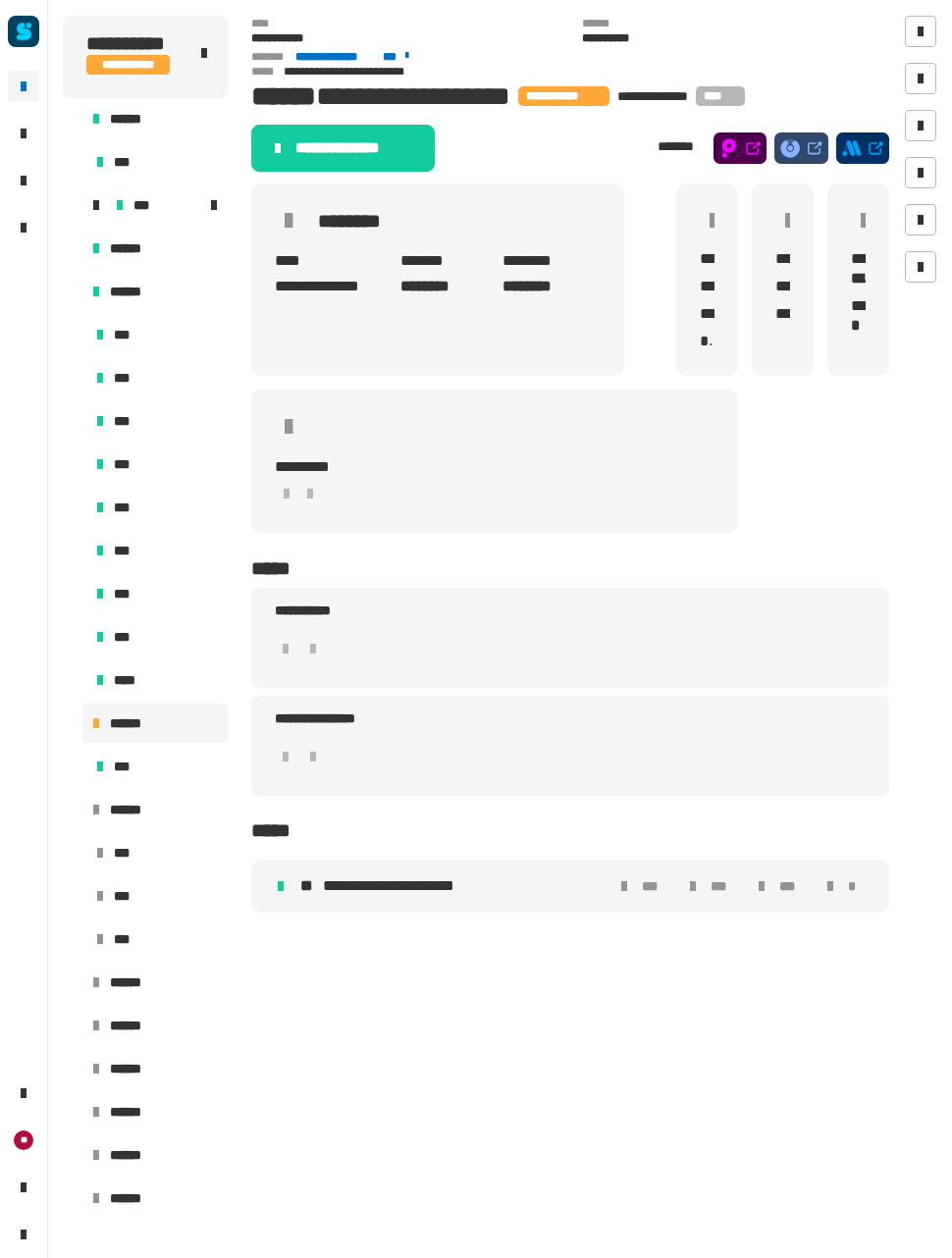 click 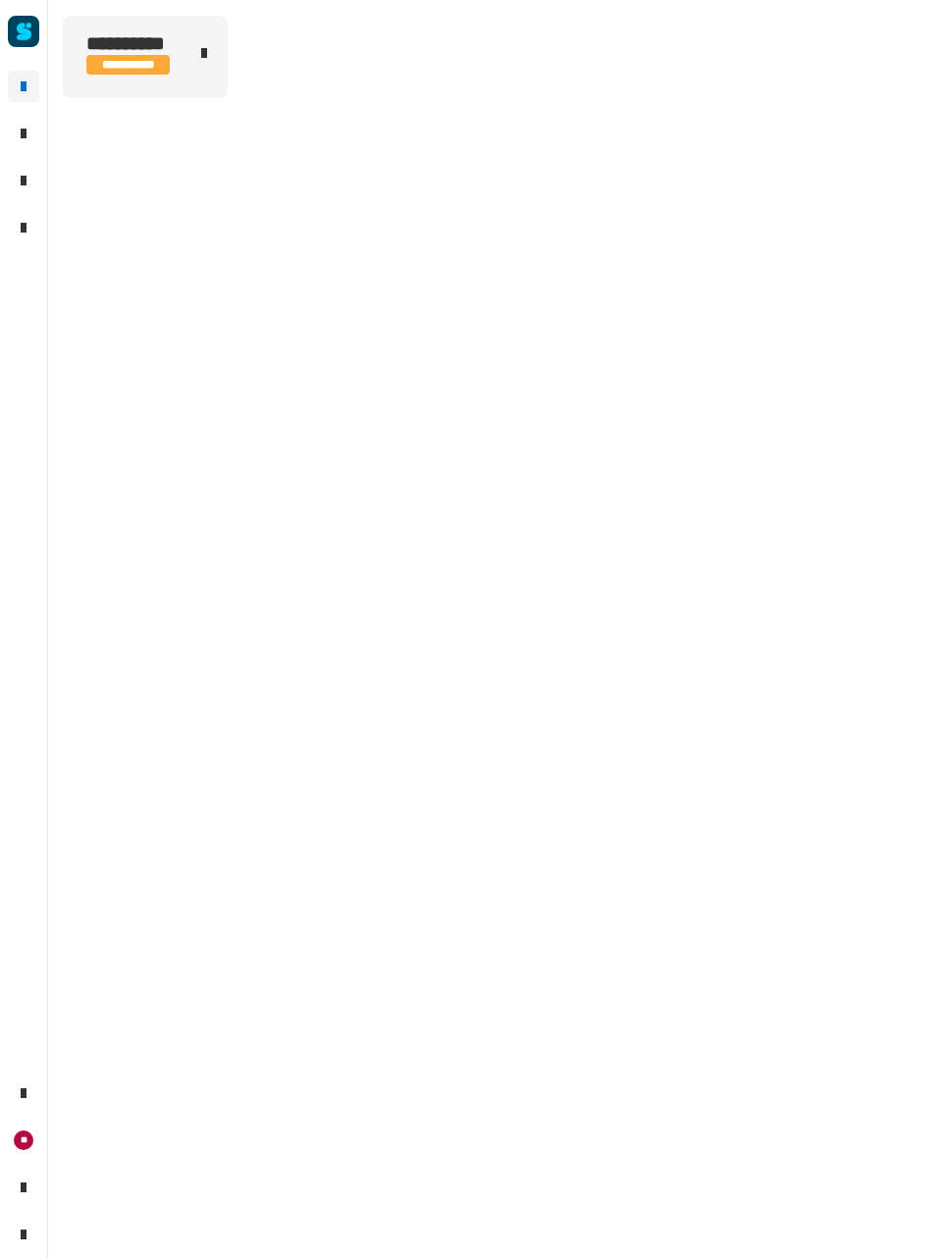 scroll, scrollTop: 0, scrollLeft: 0, axis: both 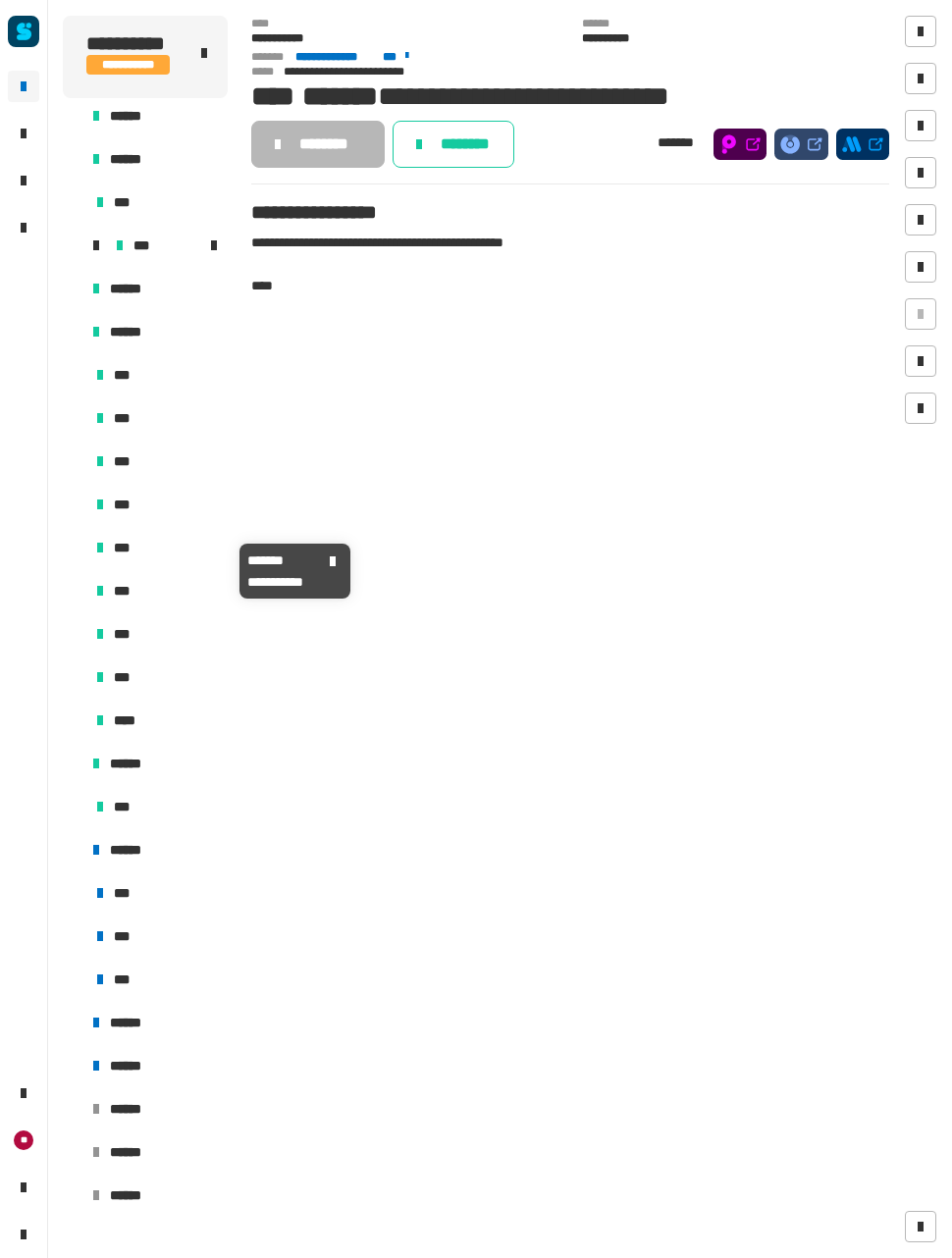 click on "***" at bounding box center [157, 548] 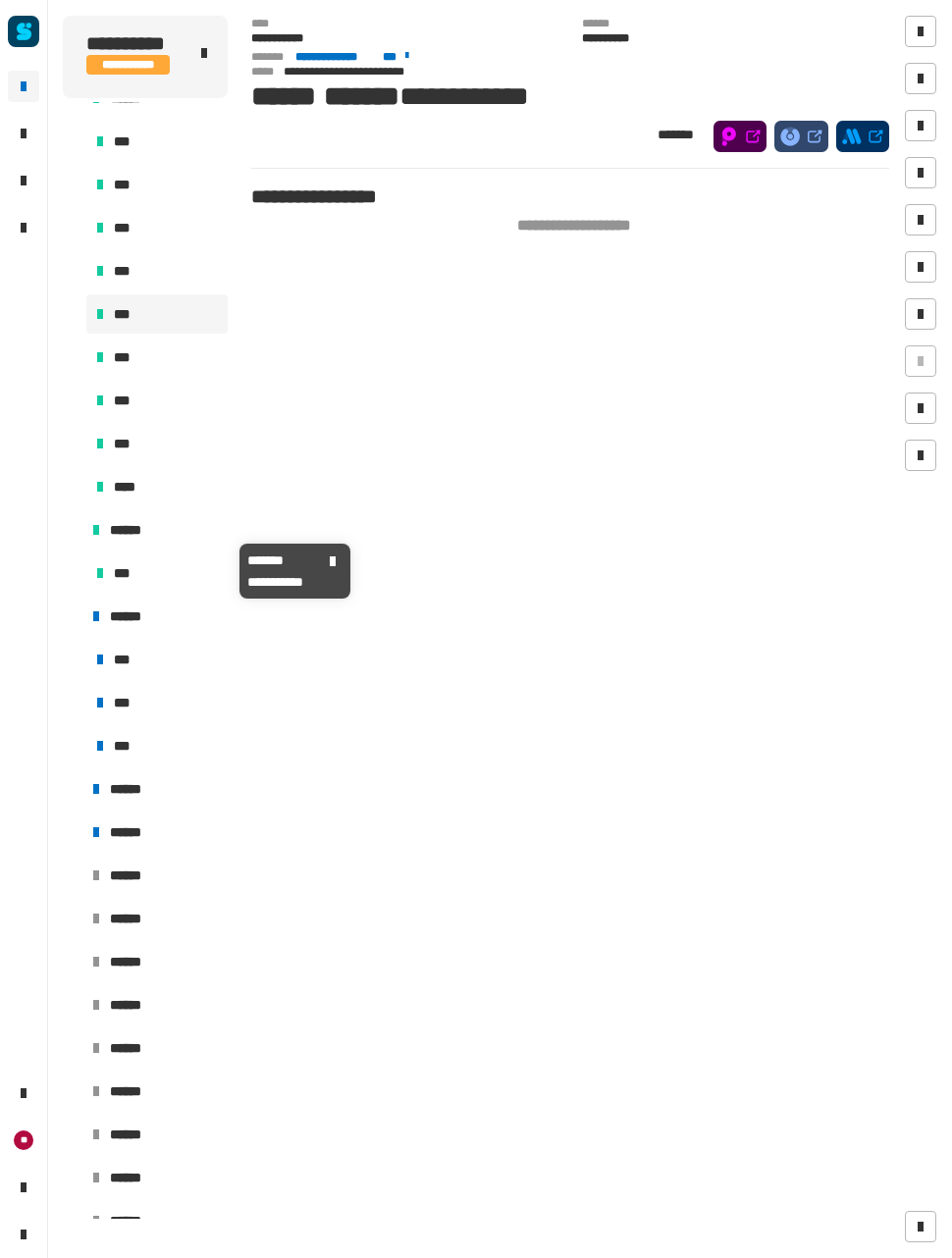 scroll, scrollTop: 2154, scrollLeft: 0, axis: vertical 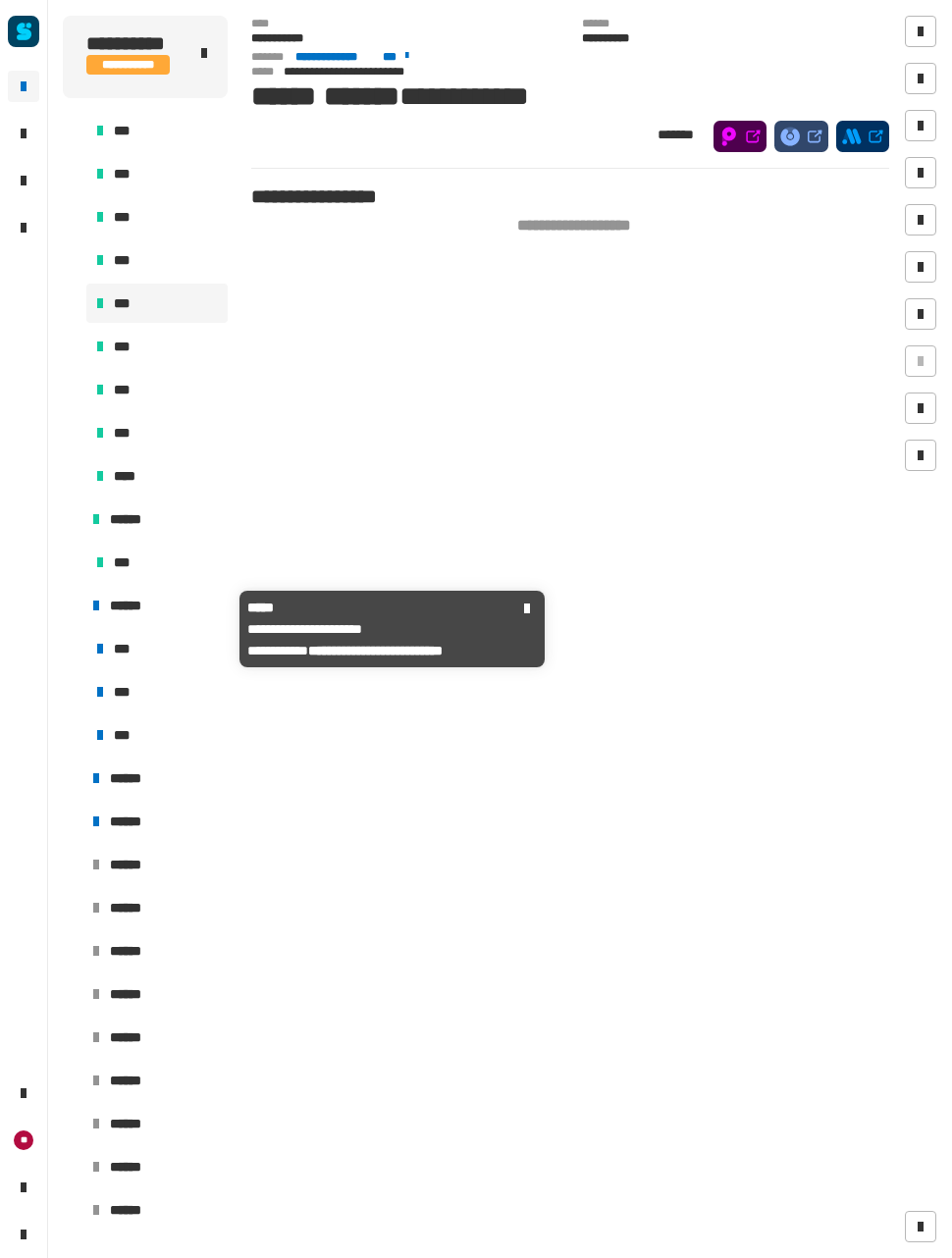 click on "******" at bounding box center [155, 605] 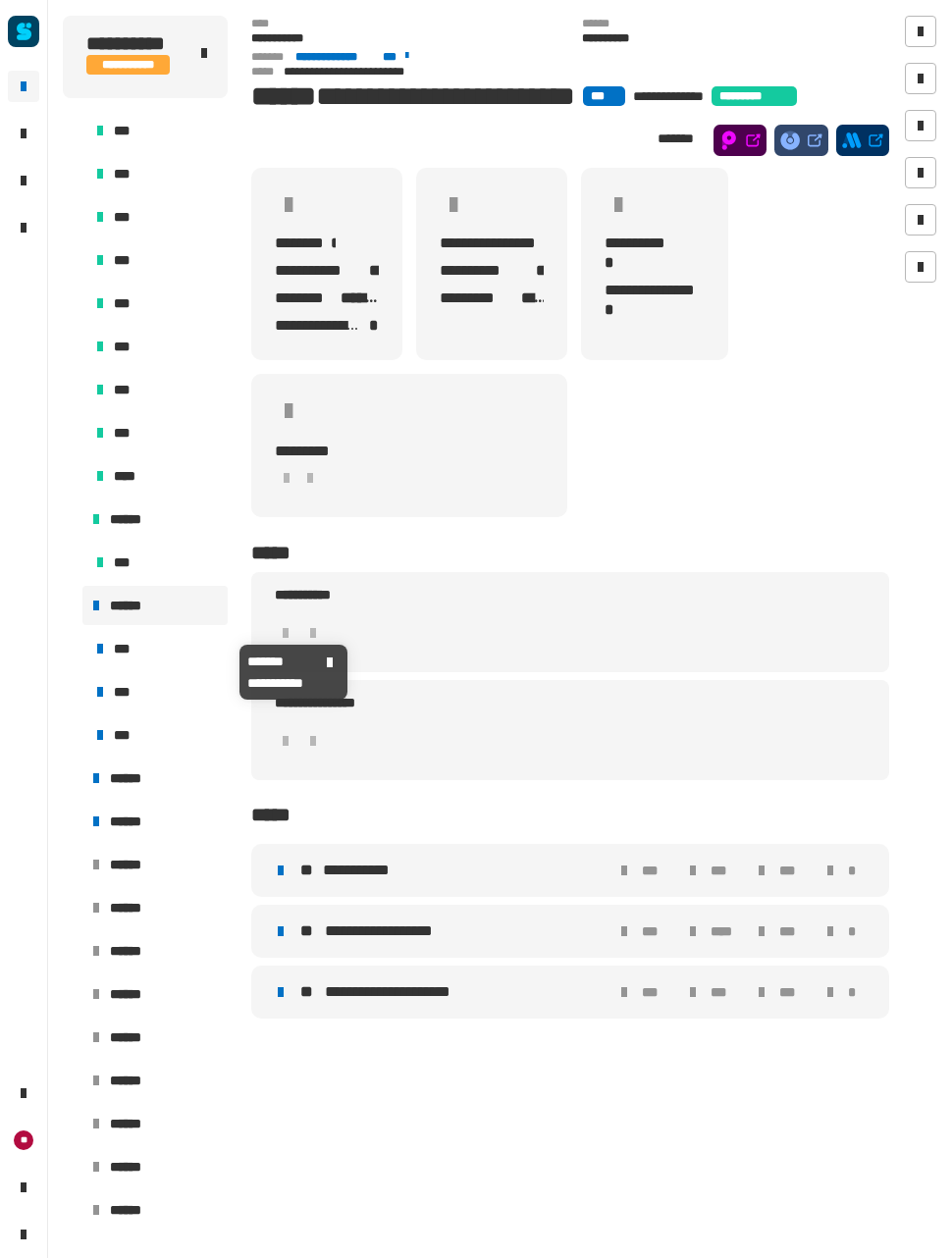 click on "***" at bounding box center [123, 649] 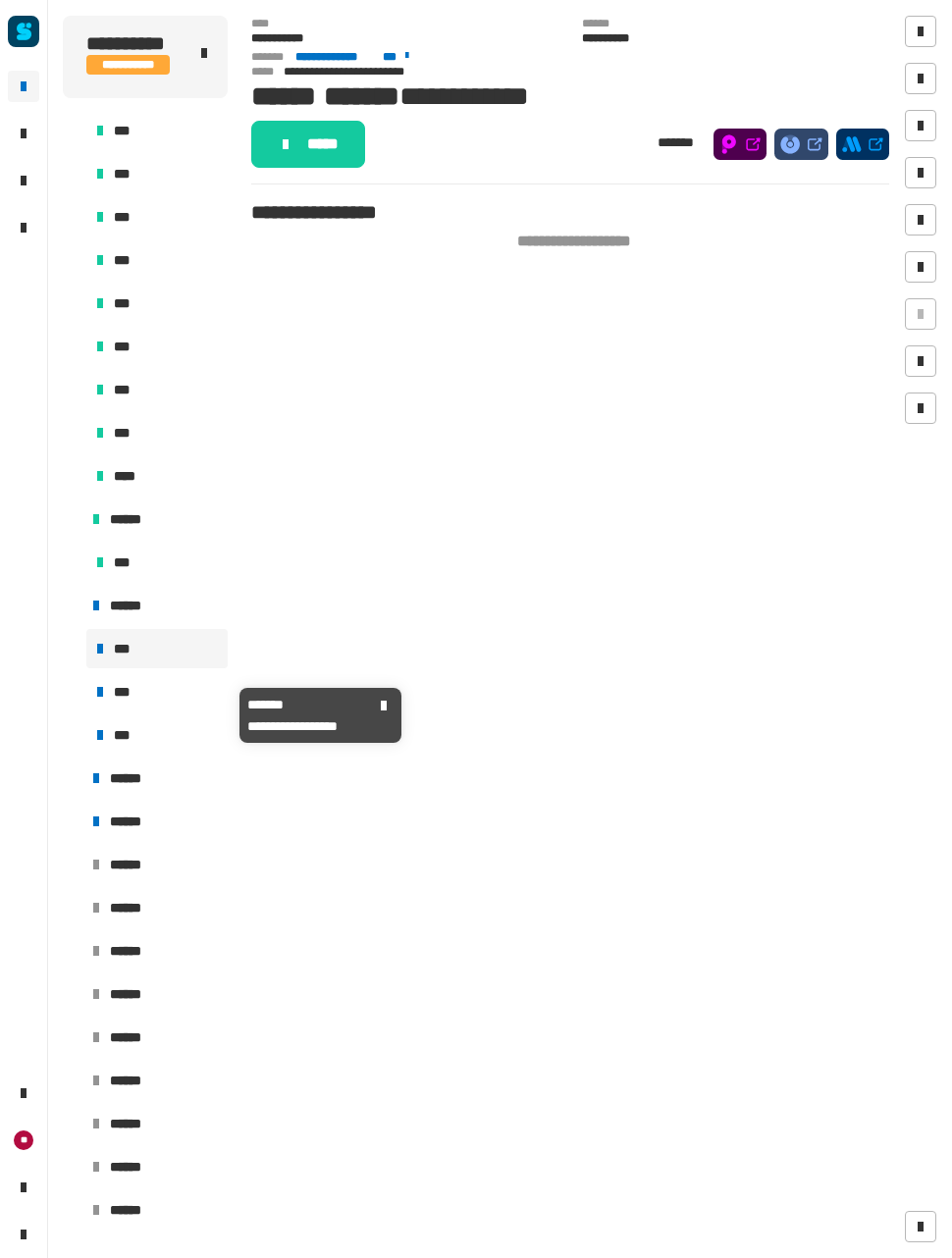 click on "***" at bounding box center (124, 692) 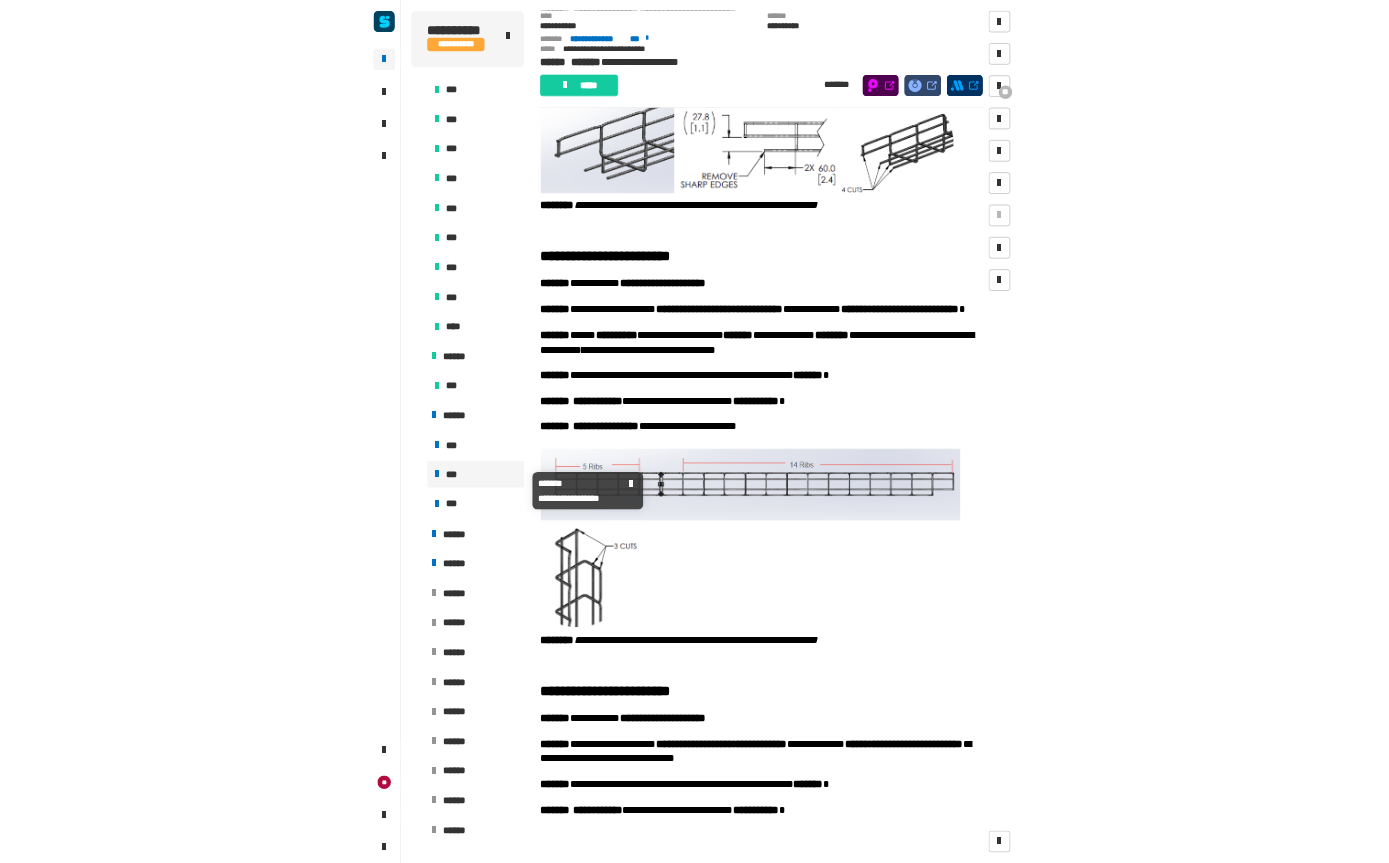 scroll, scrollTop: 2191, scrollLeft: 0, axis: vertical 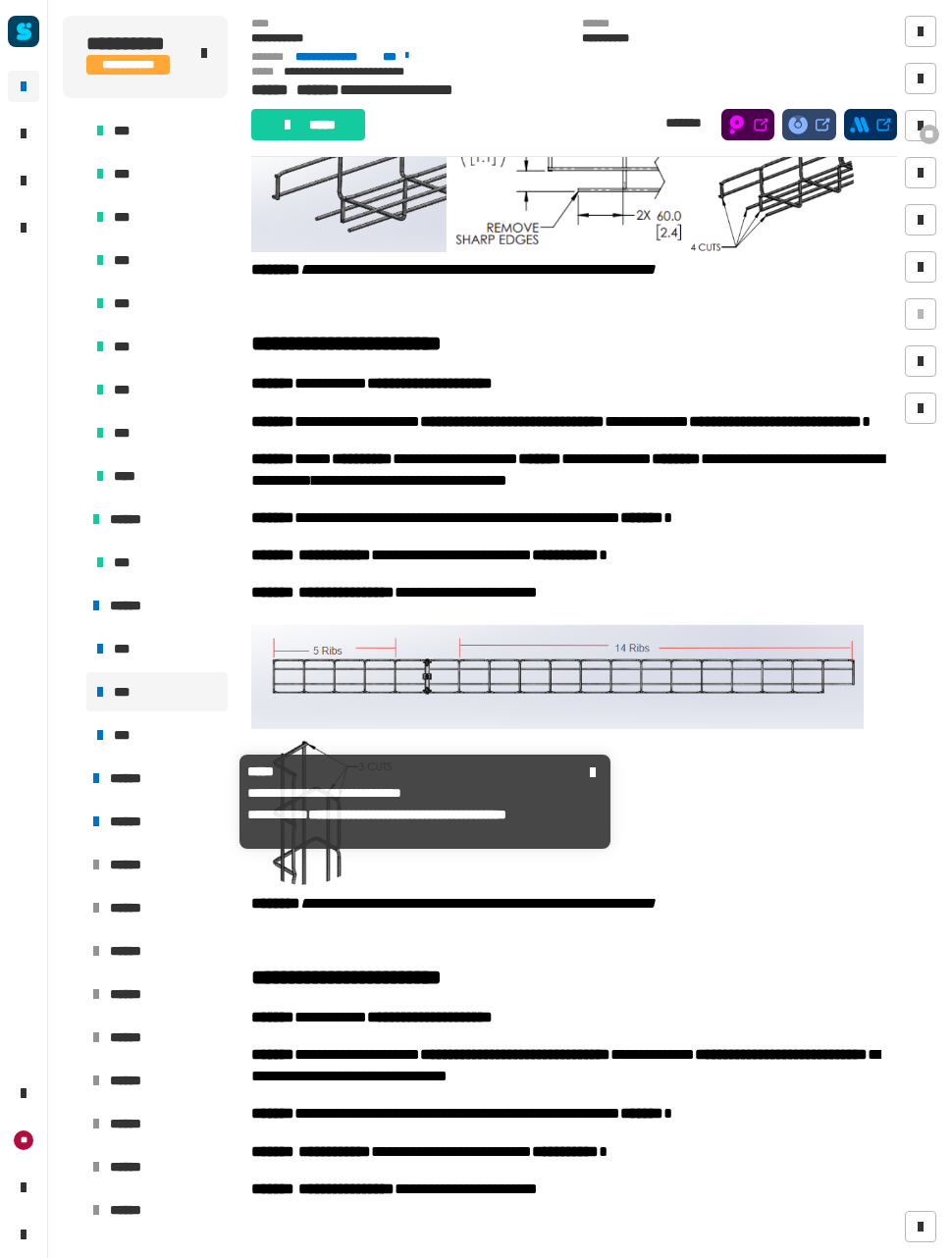click on "******" at bounding box center (134, 778) 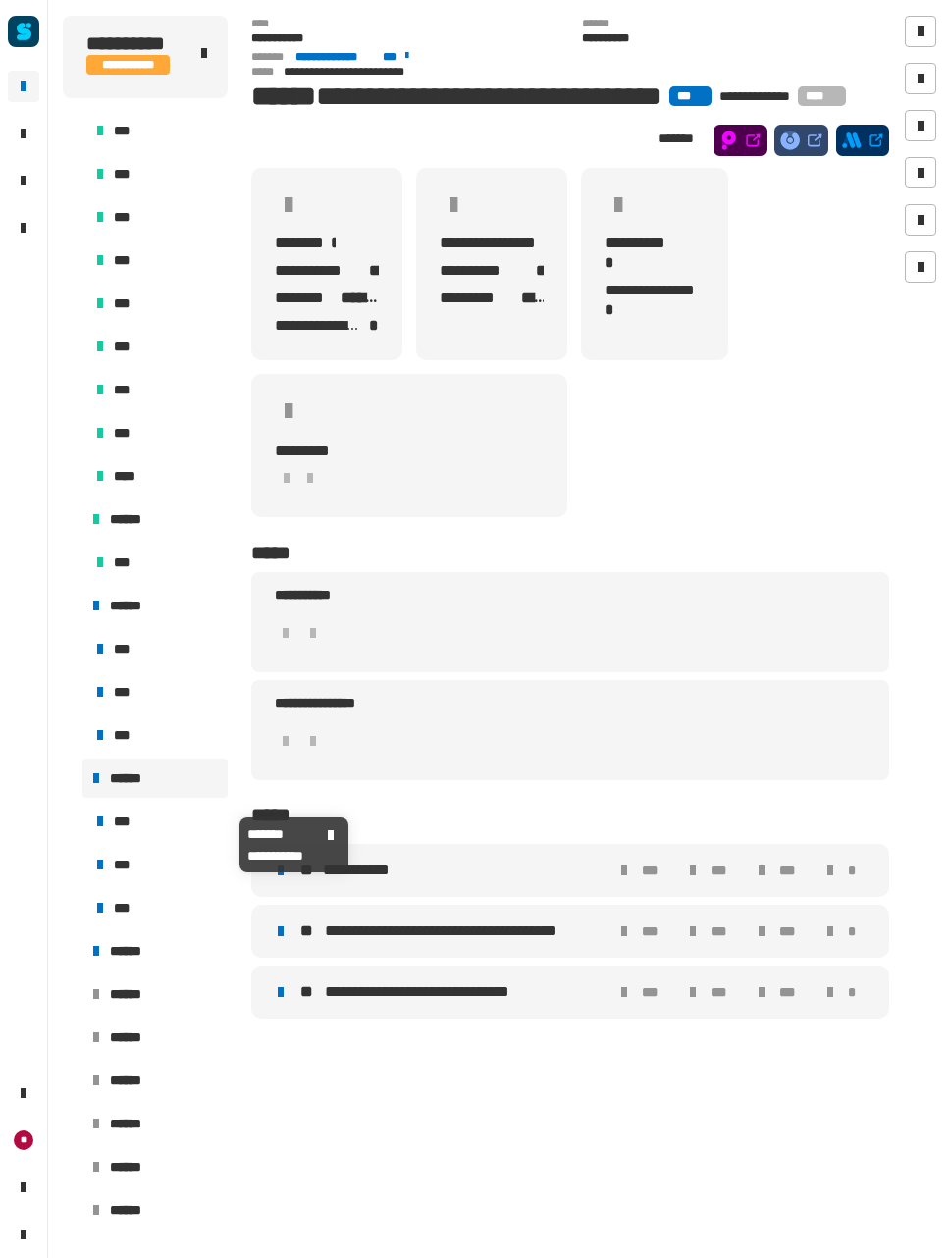 click on "***" at bounding box center (157, 821) 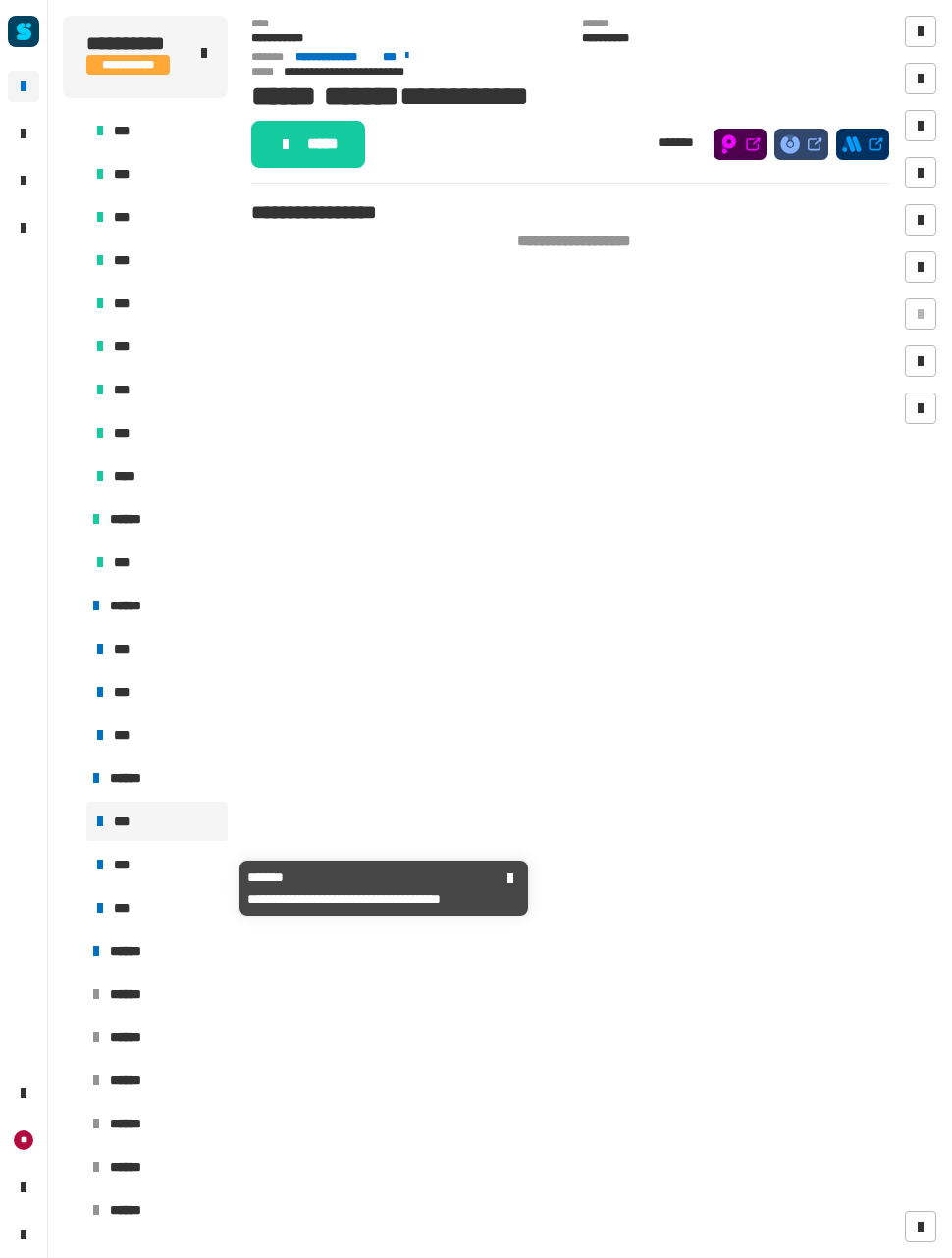 click on "***" at bounding box center (157, 865) 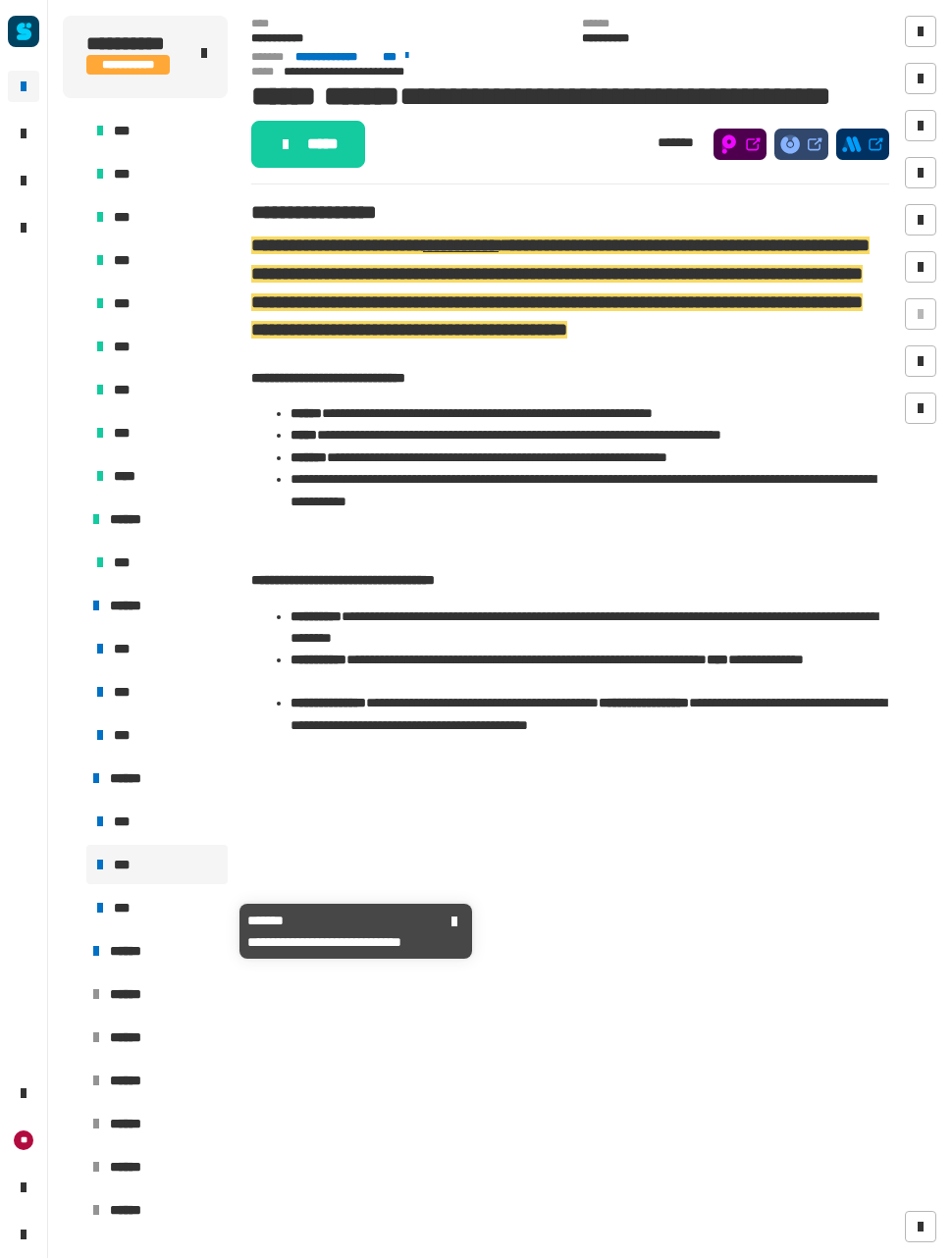 click on "***" at bounding box center [157, 908] 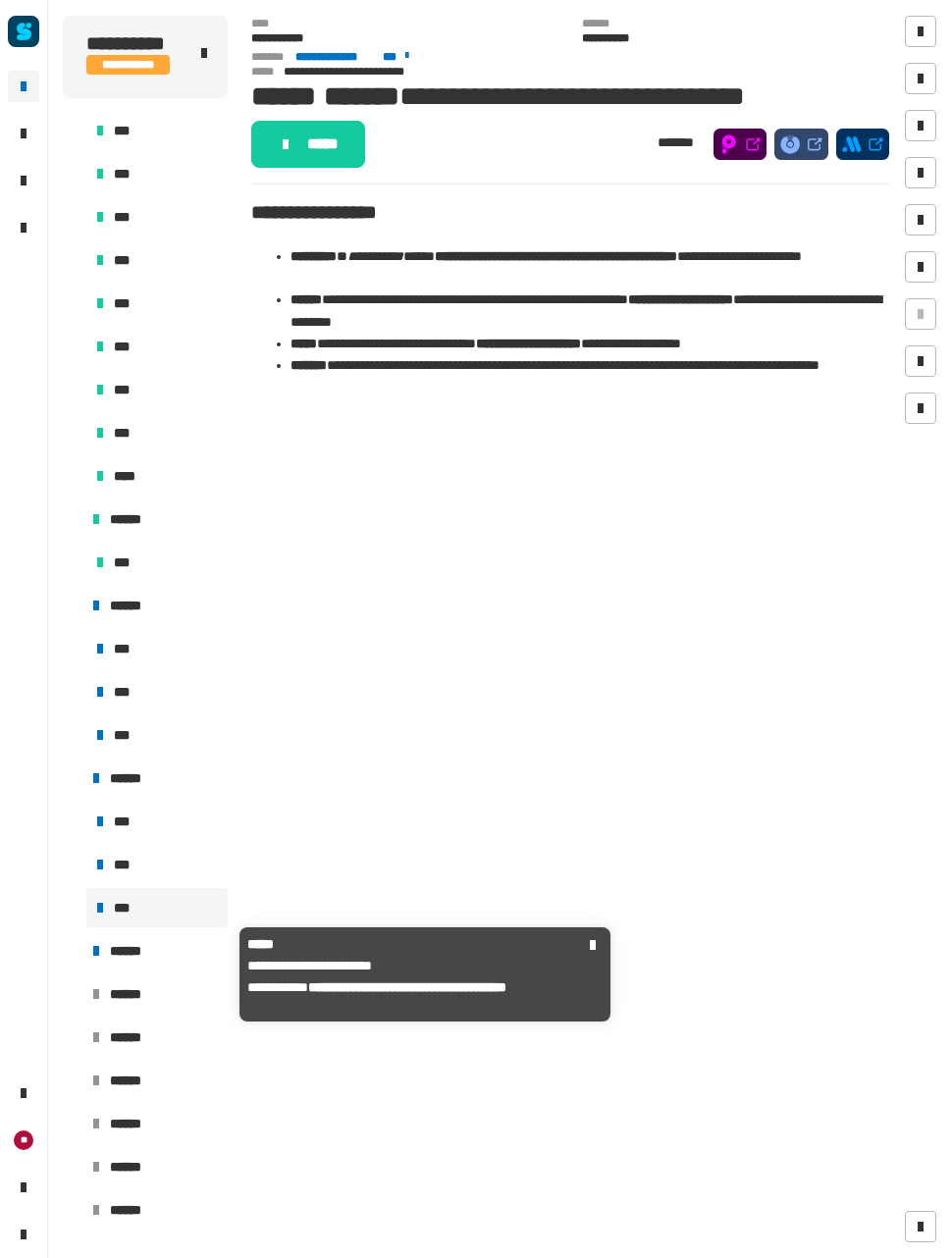 click on "******" at bounding box center (133, 951) 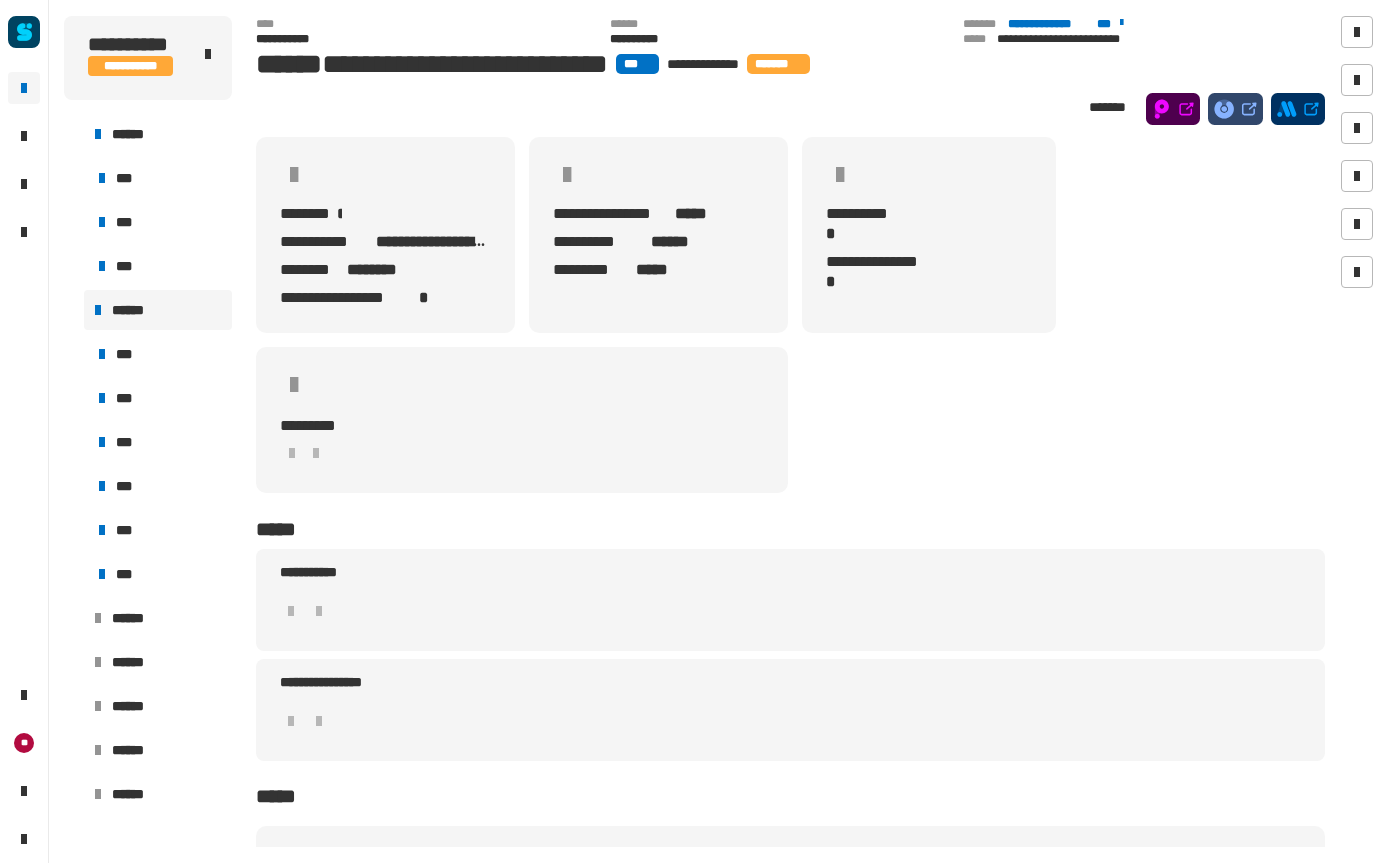 scroll, scrollTop: 2853, scrollLeft: 0, axis: vertical 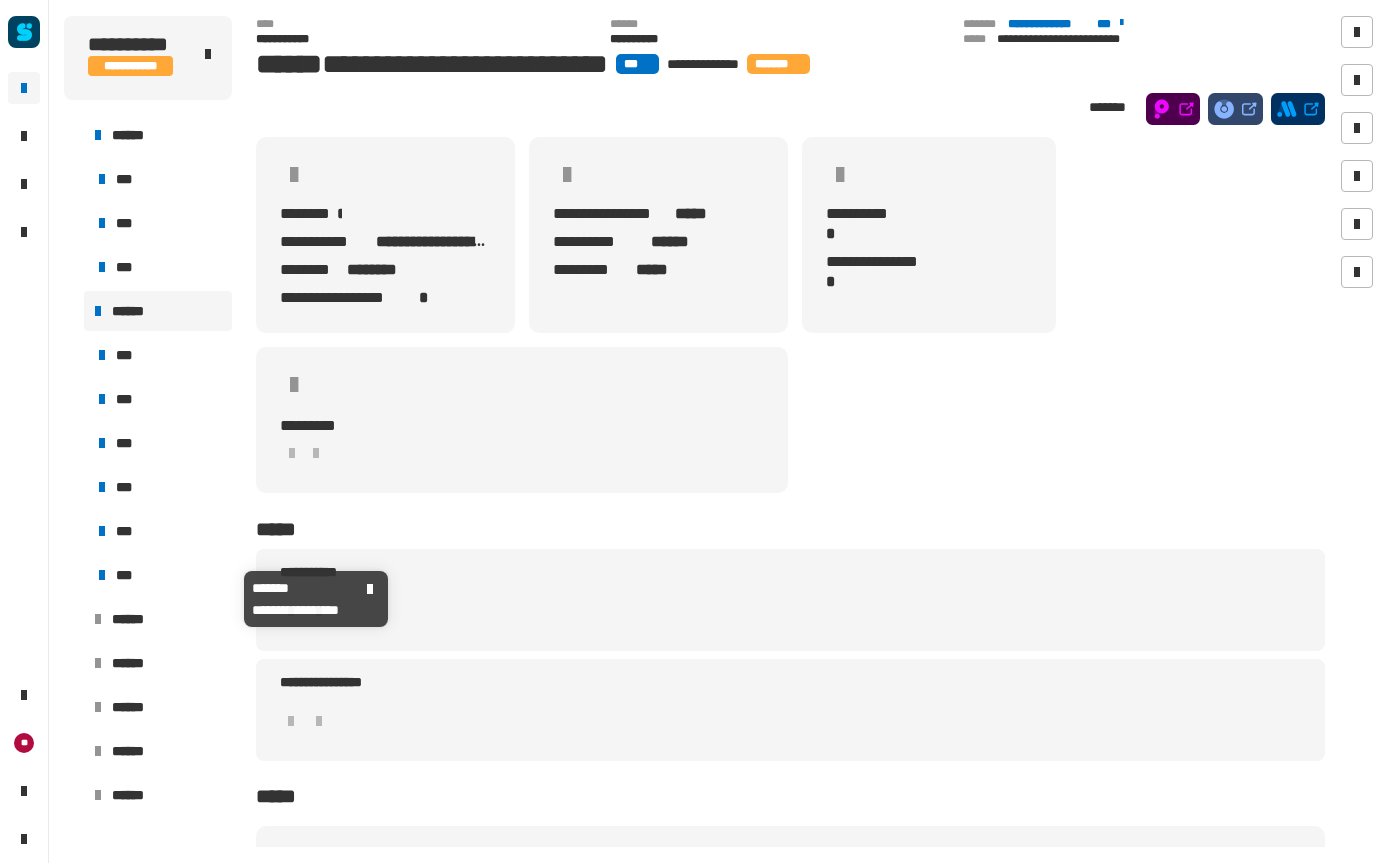 click 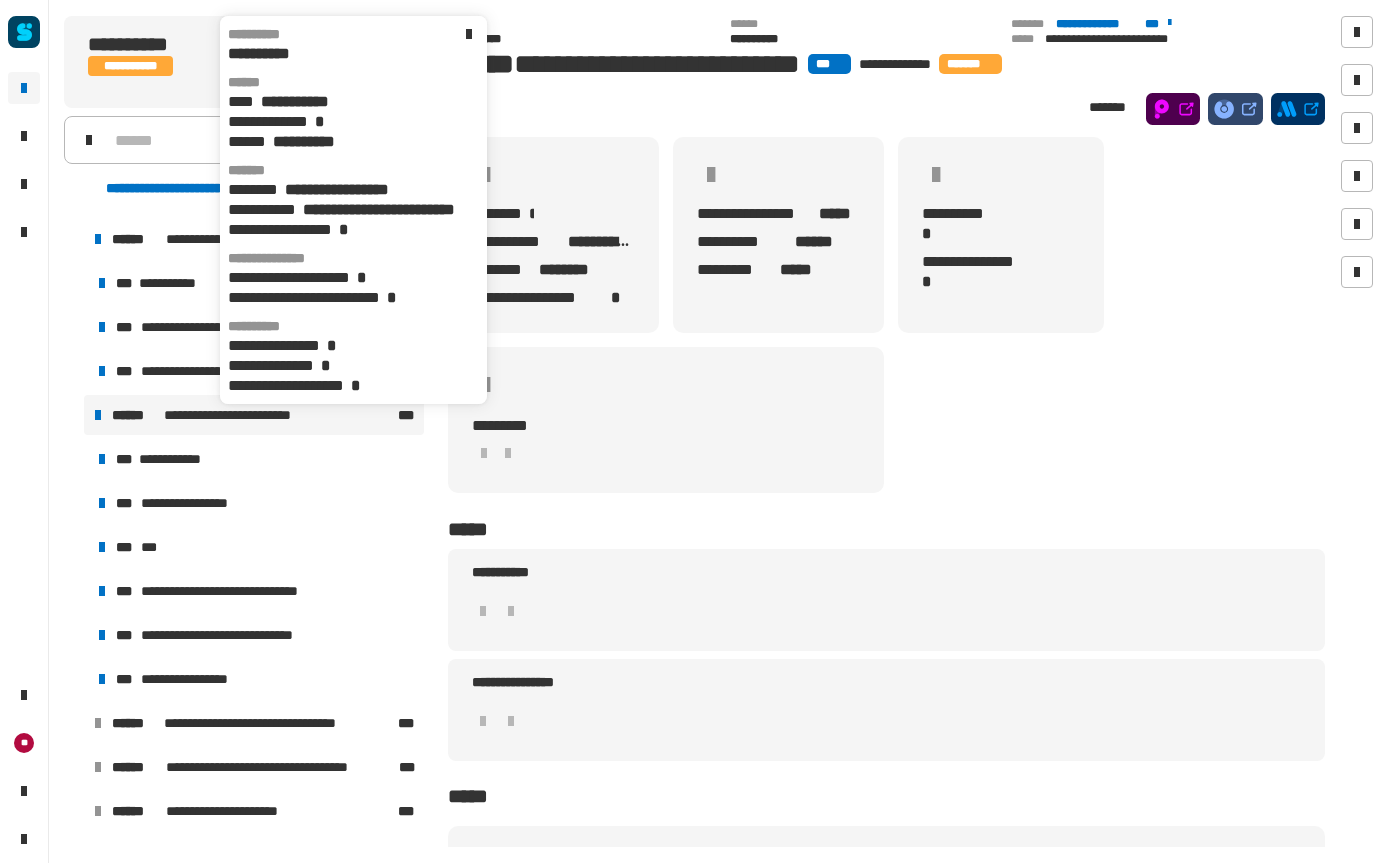 click 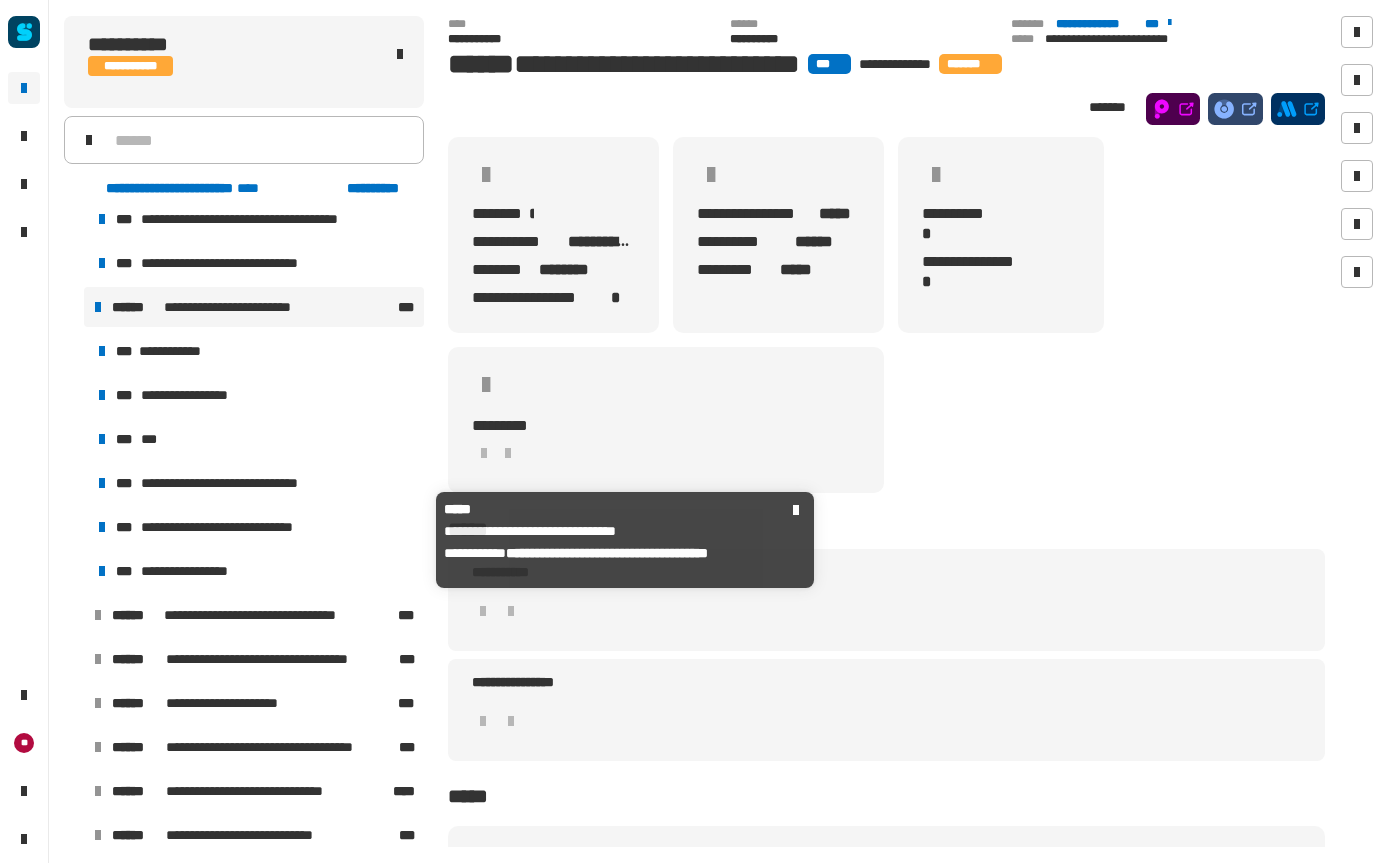 scroll, scrollTop: 2977, scrollLeft: 0, axis: vertical 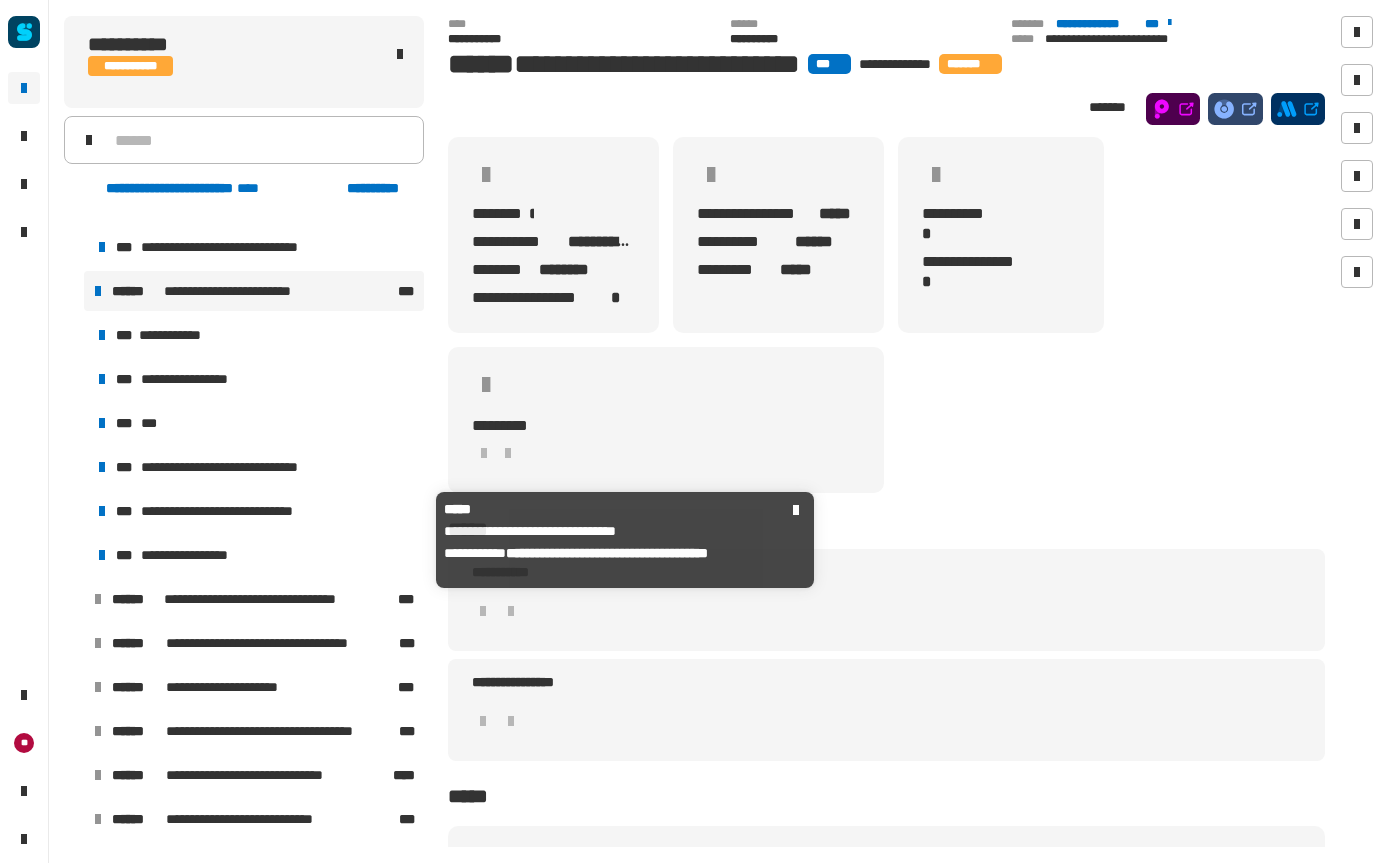 click on "**********" at bounding box center [265, 599] 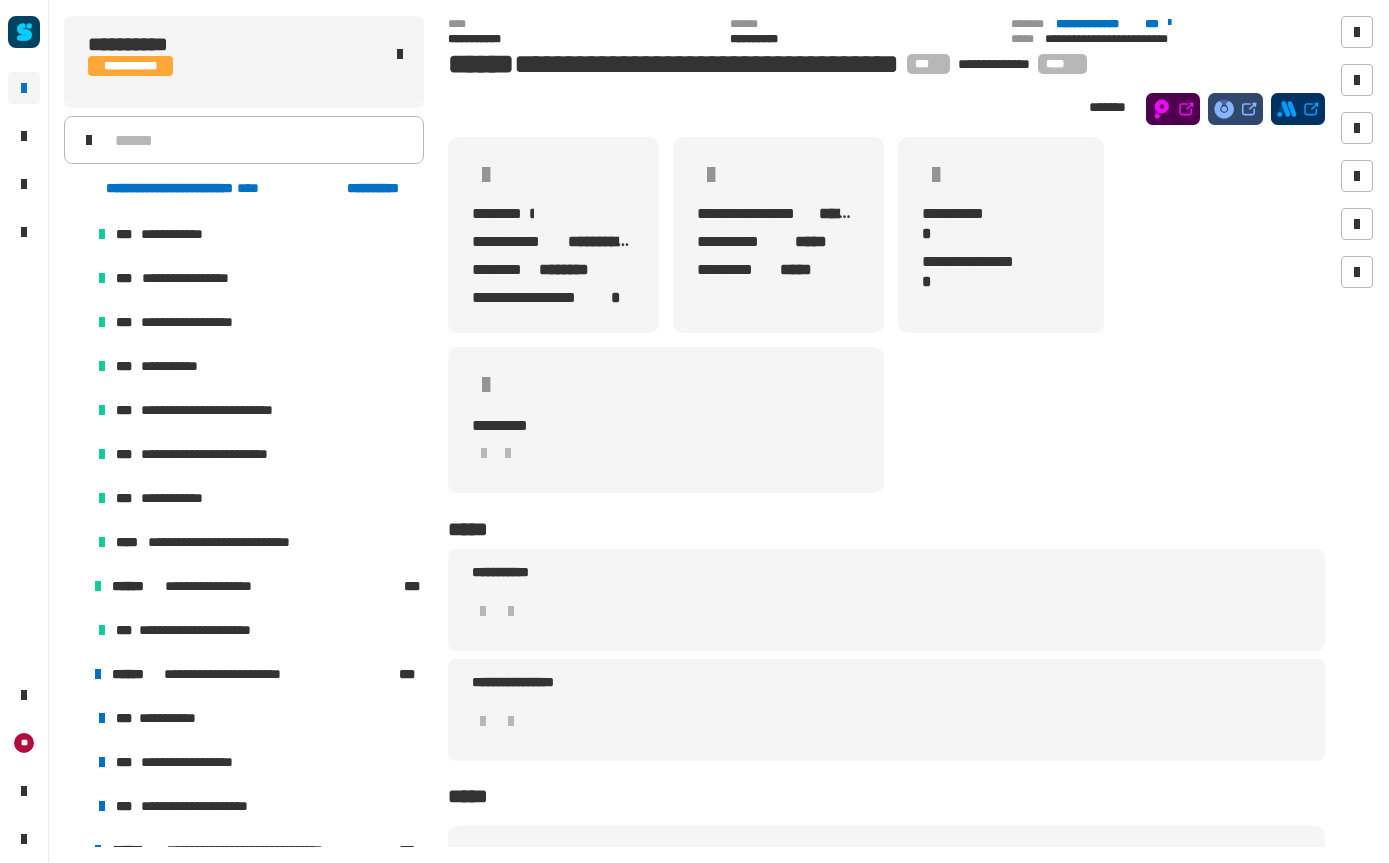 scroll, scrollTop: 2242, scrollLeft: 0, axis: vertical 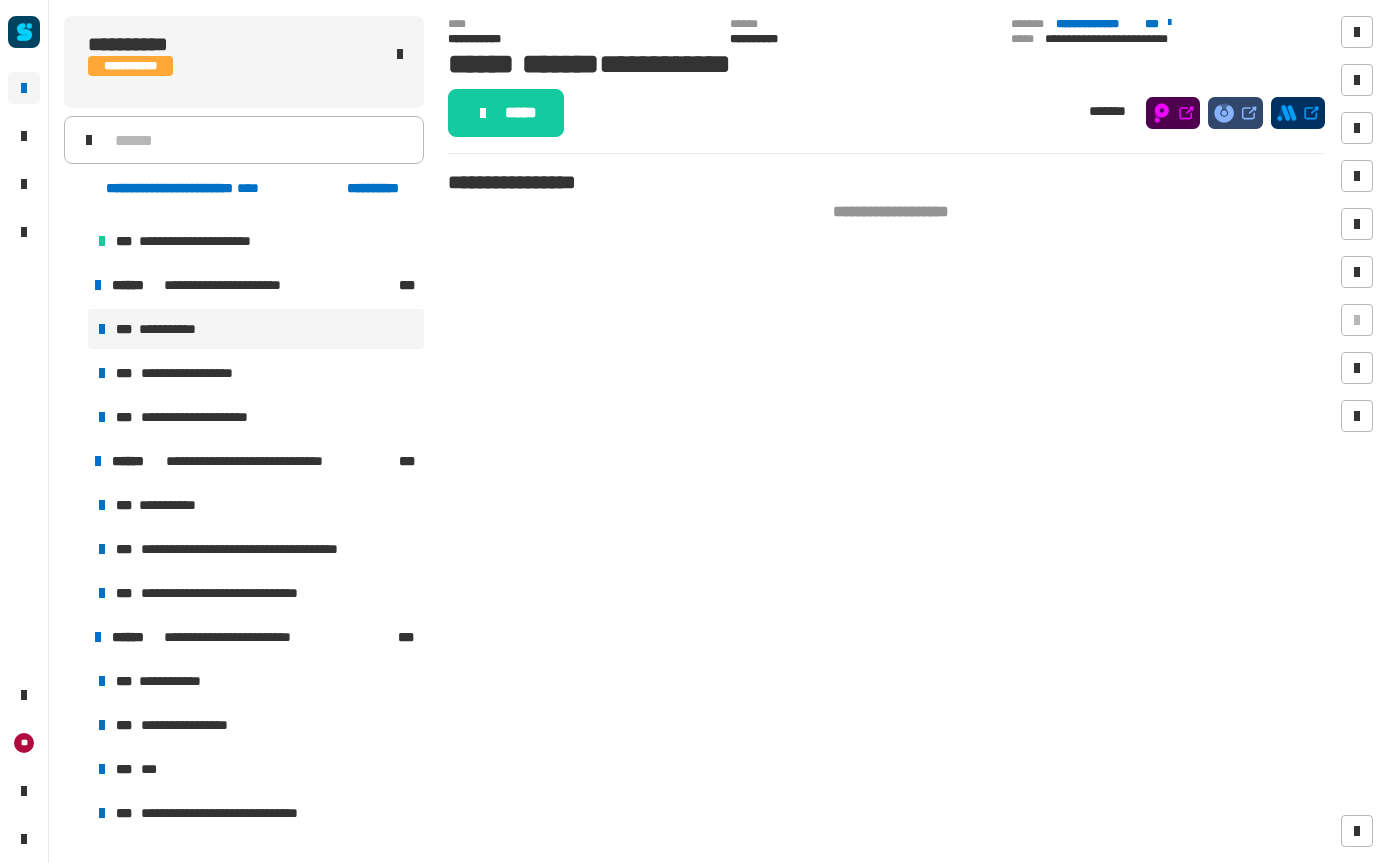 click on "**********" at bounding box center [256, 373] 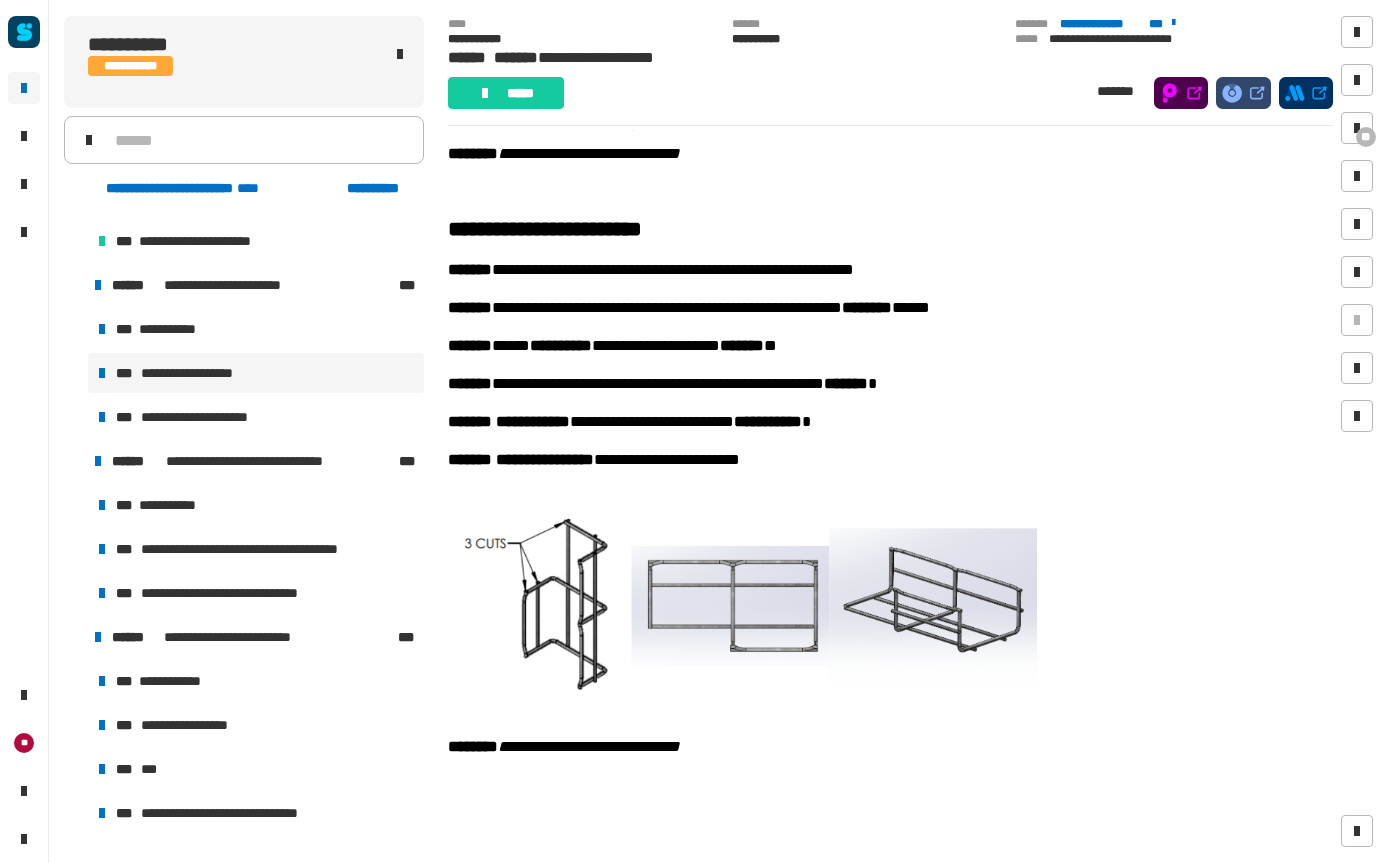 scroll, scrollTop: 4587, scrollLeft: 0, axis: vertical 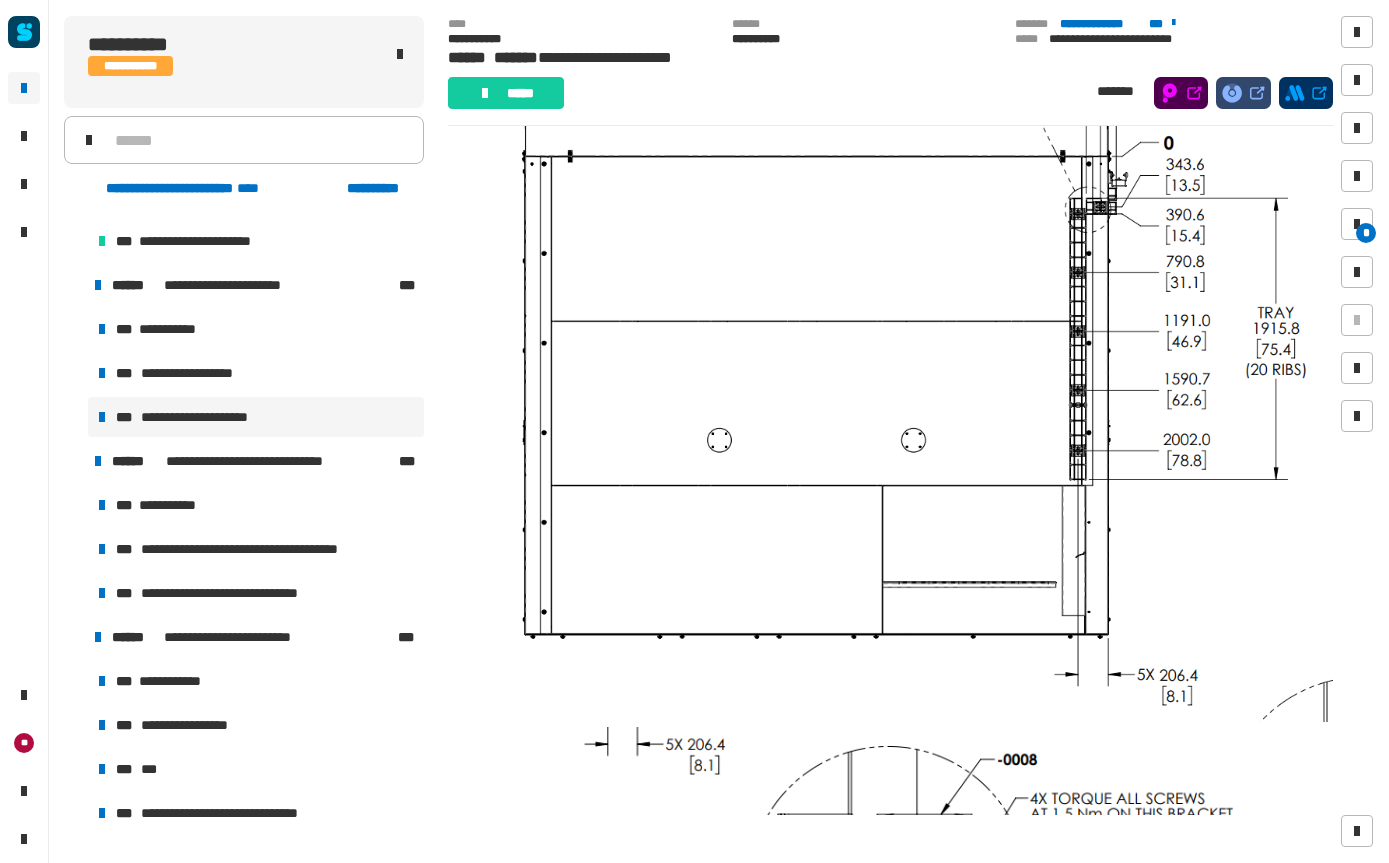 click on "**********" at bounding box center [254, 461] 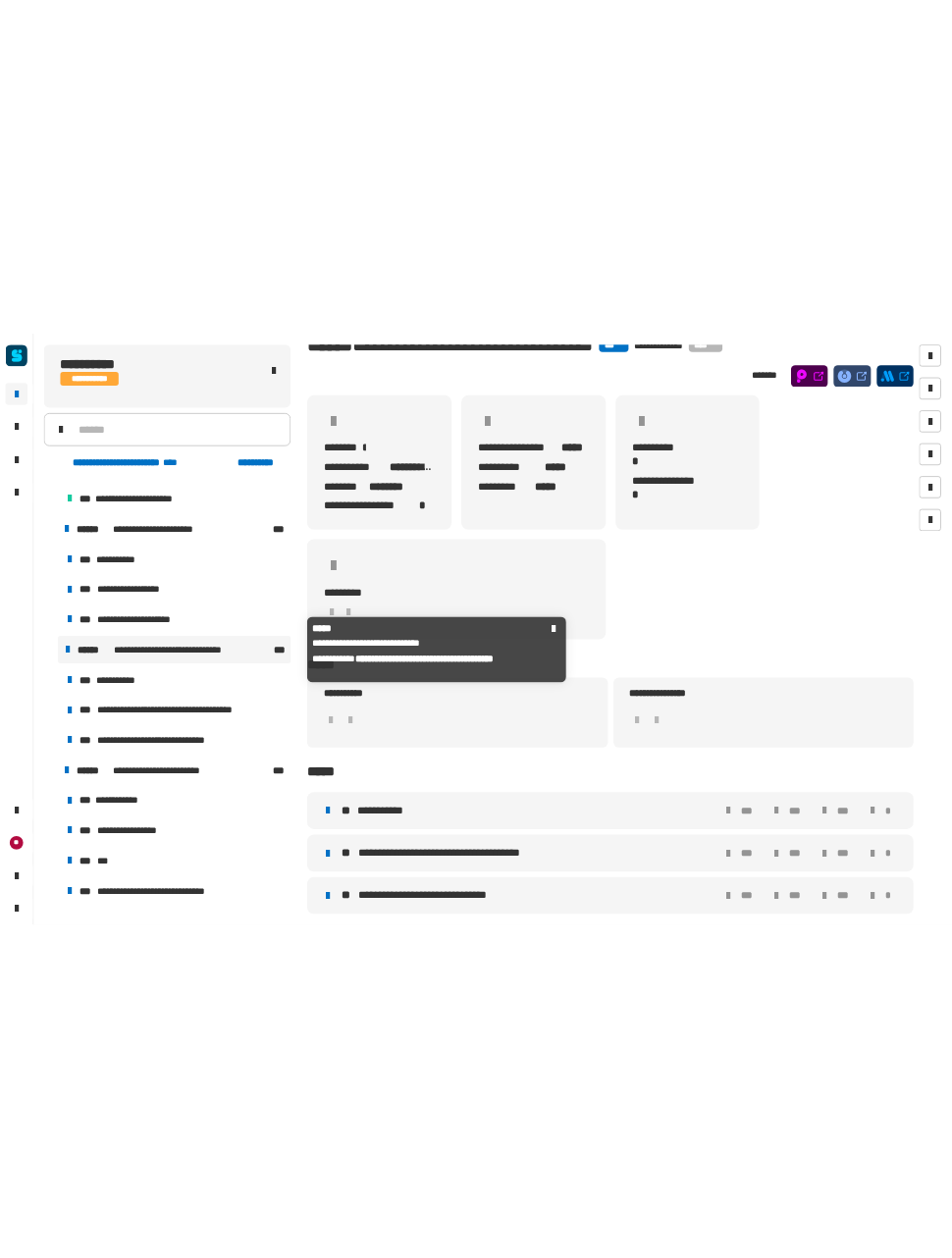 scroll, scrollTop: 47, scrollLeft: 0, axis: vertical 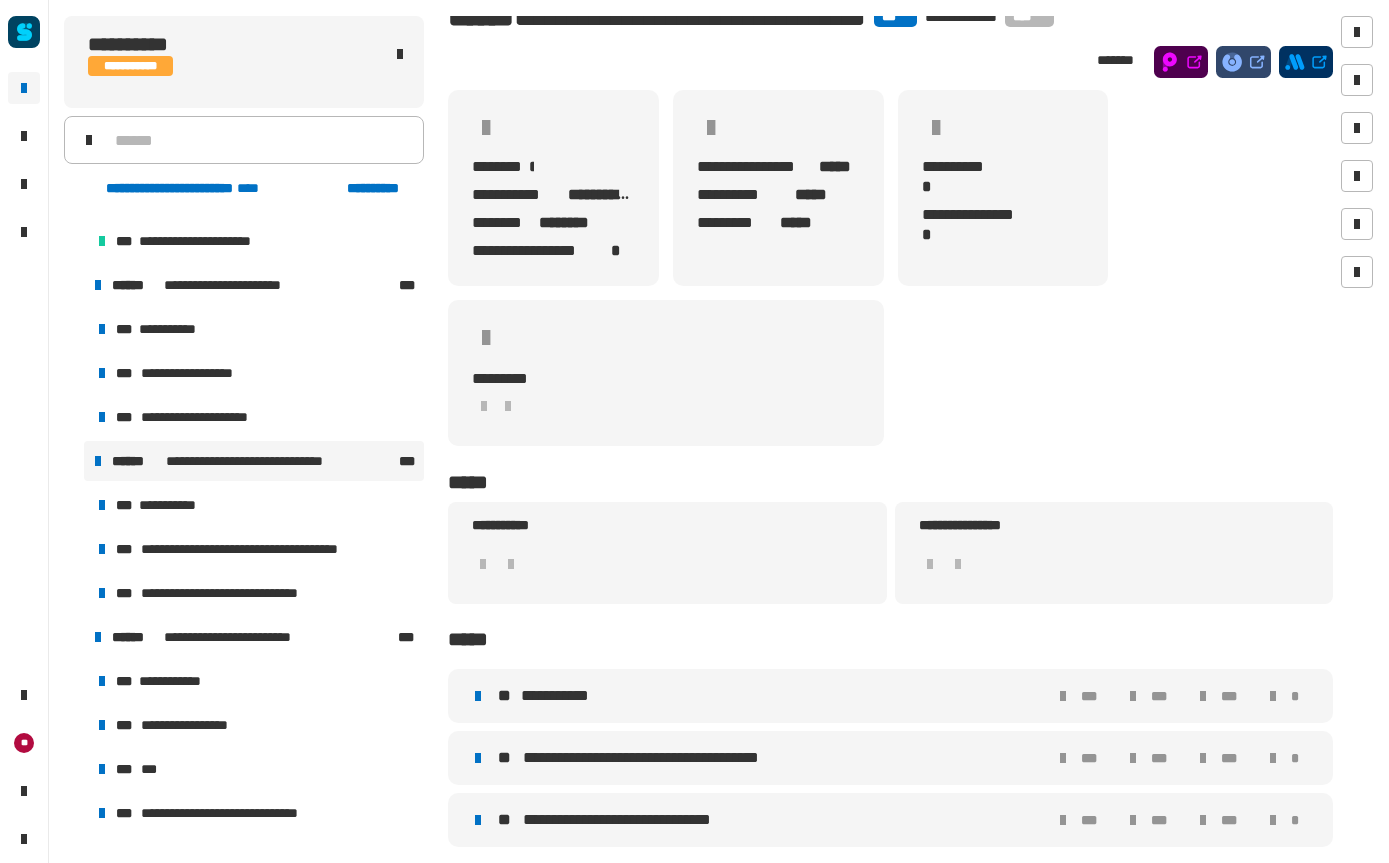 click on "**********" at bounding box center (256, 505) 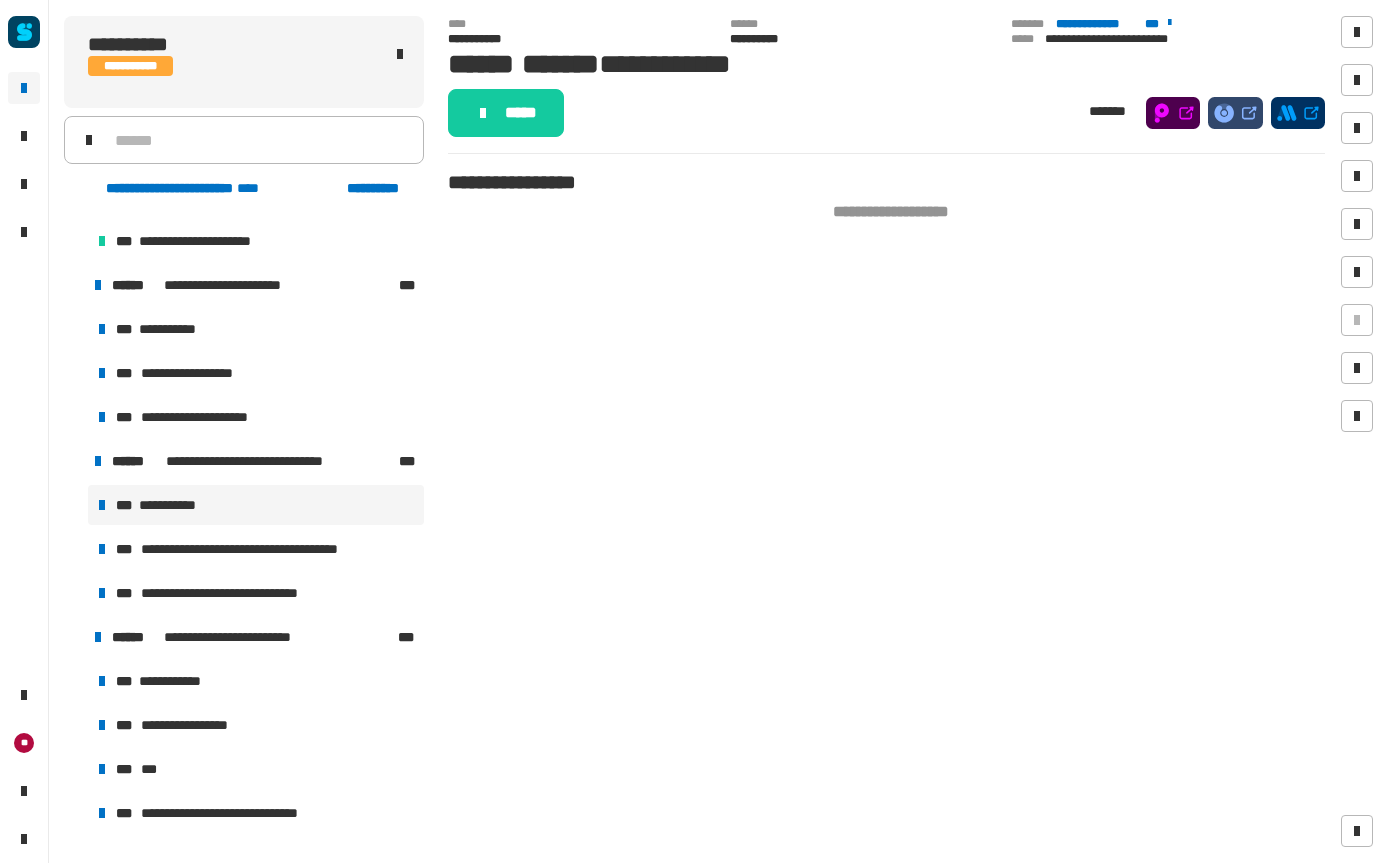 click on "**********" at bounding box center [268, 549] 